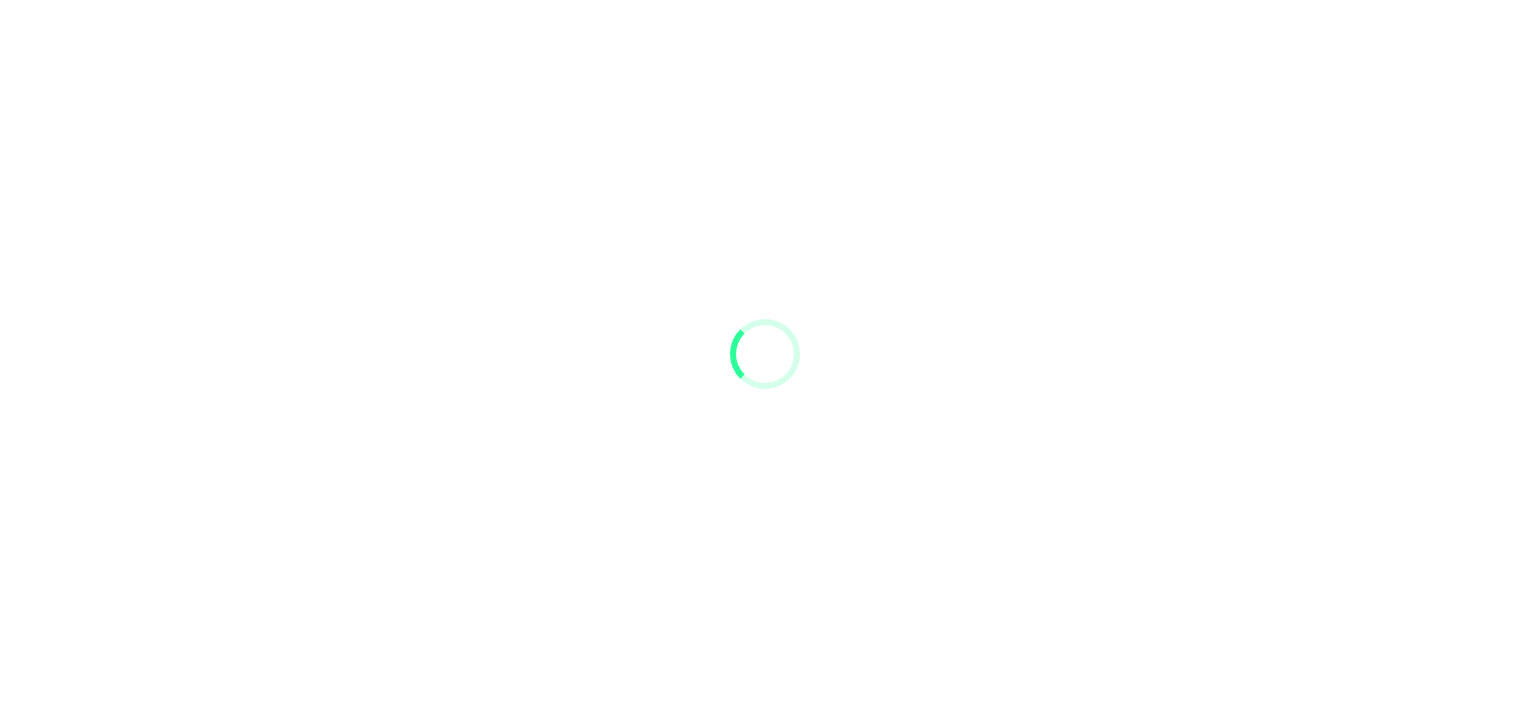 scroll, scrollTop: 0, scrollLeft: 0, axis: both 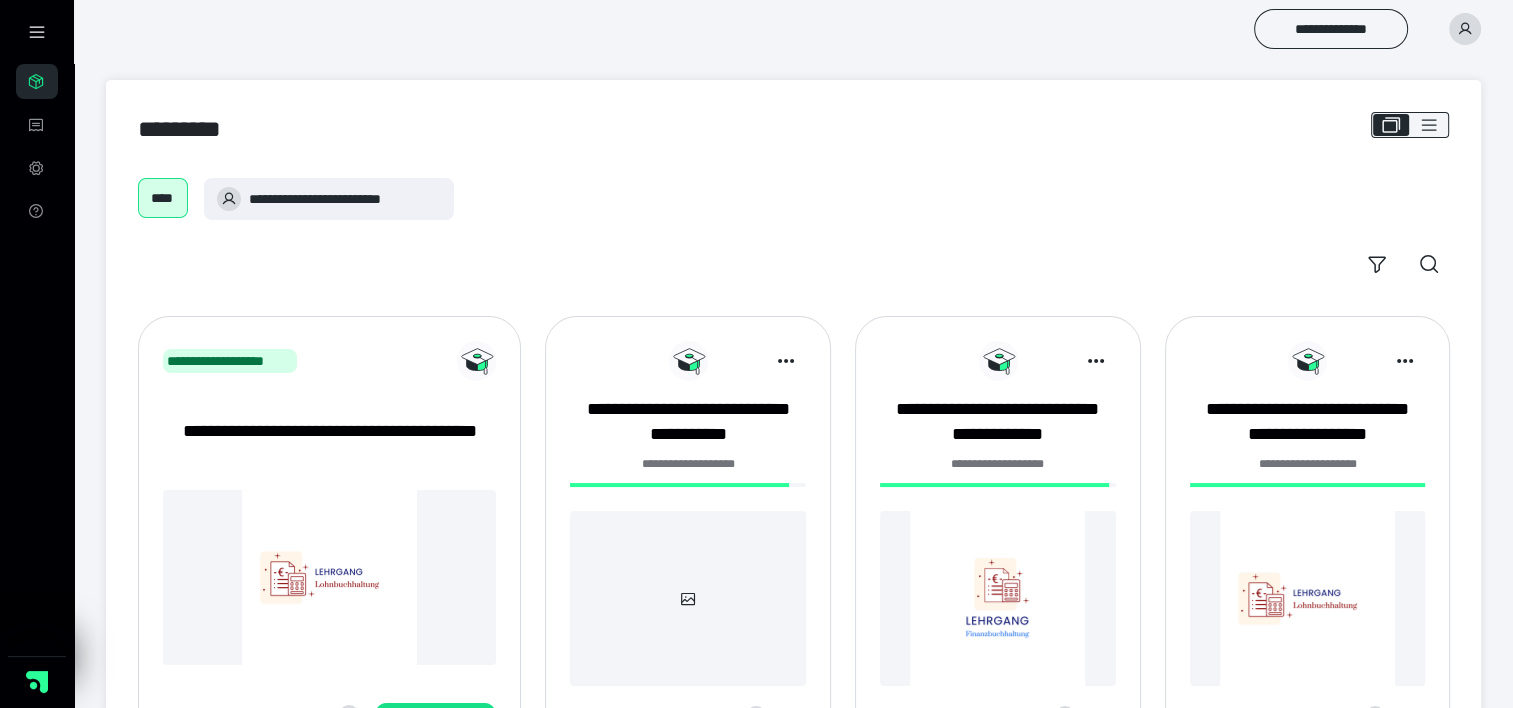 click at bounding box center [998, 598] 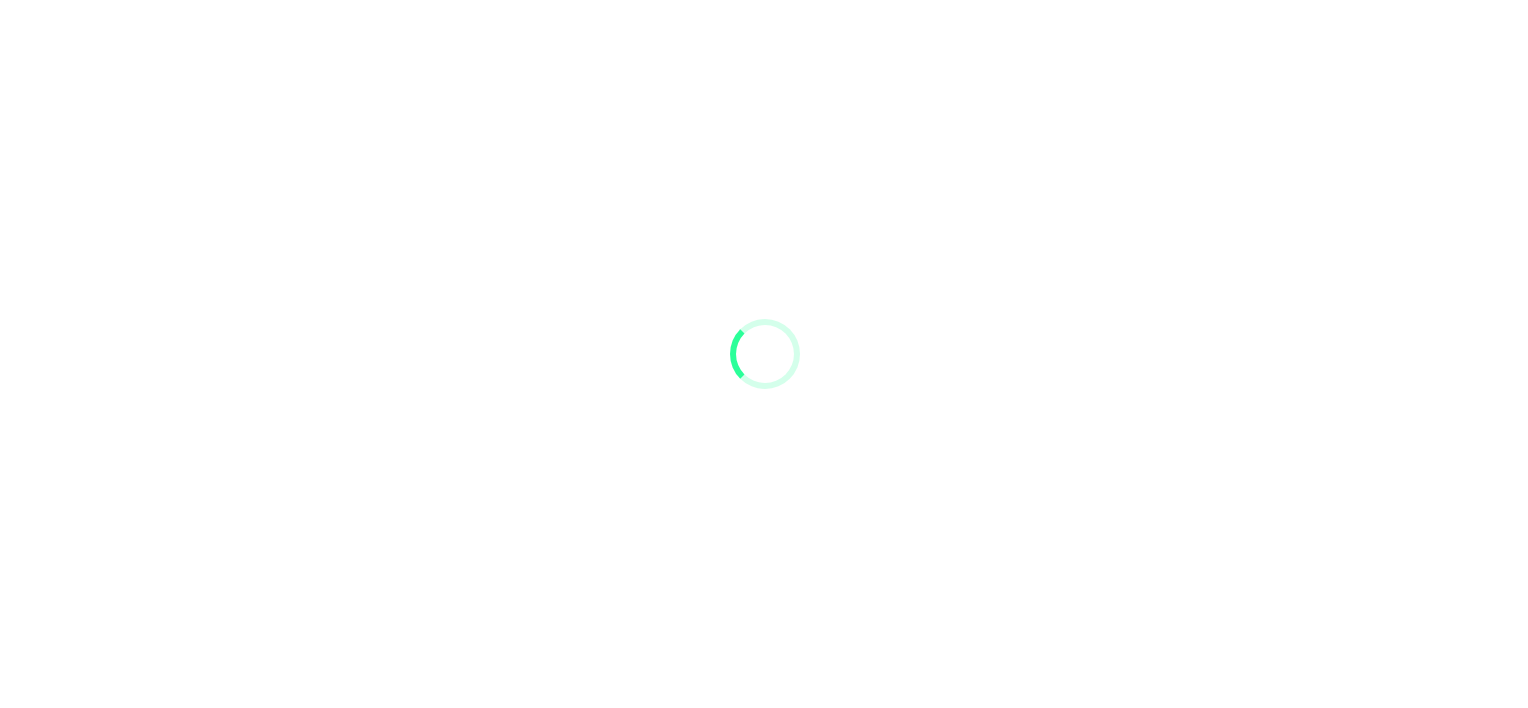 scroll, scrollTop: 0, scrollLeft: 0, axis: both 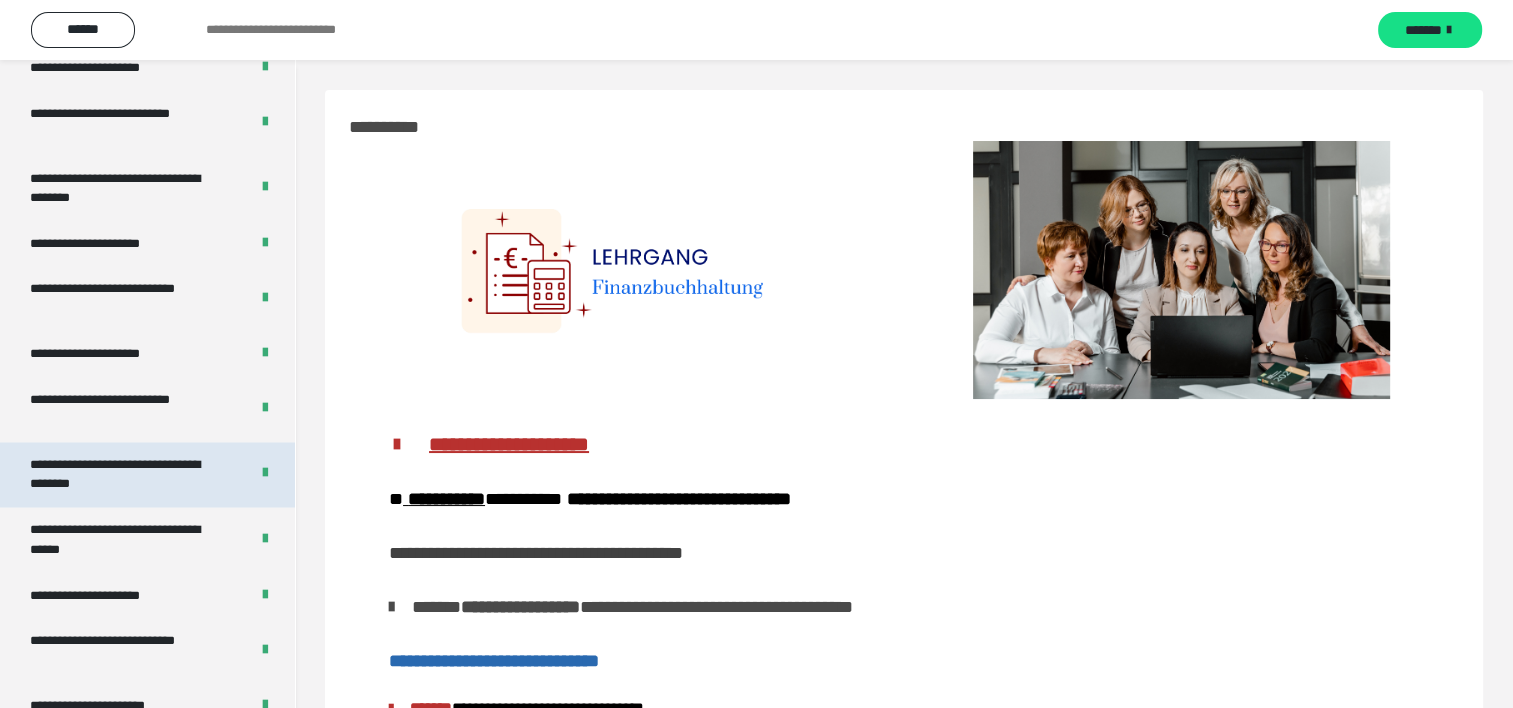 click on "**********" at bounding box center [124, 474] 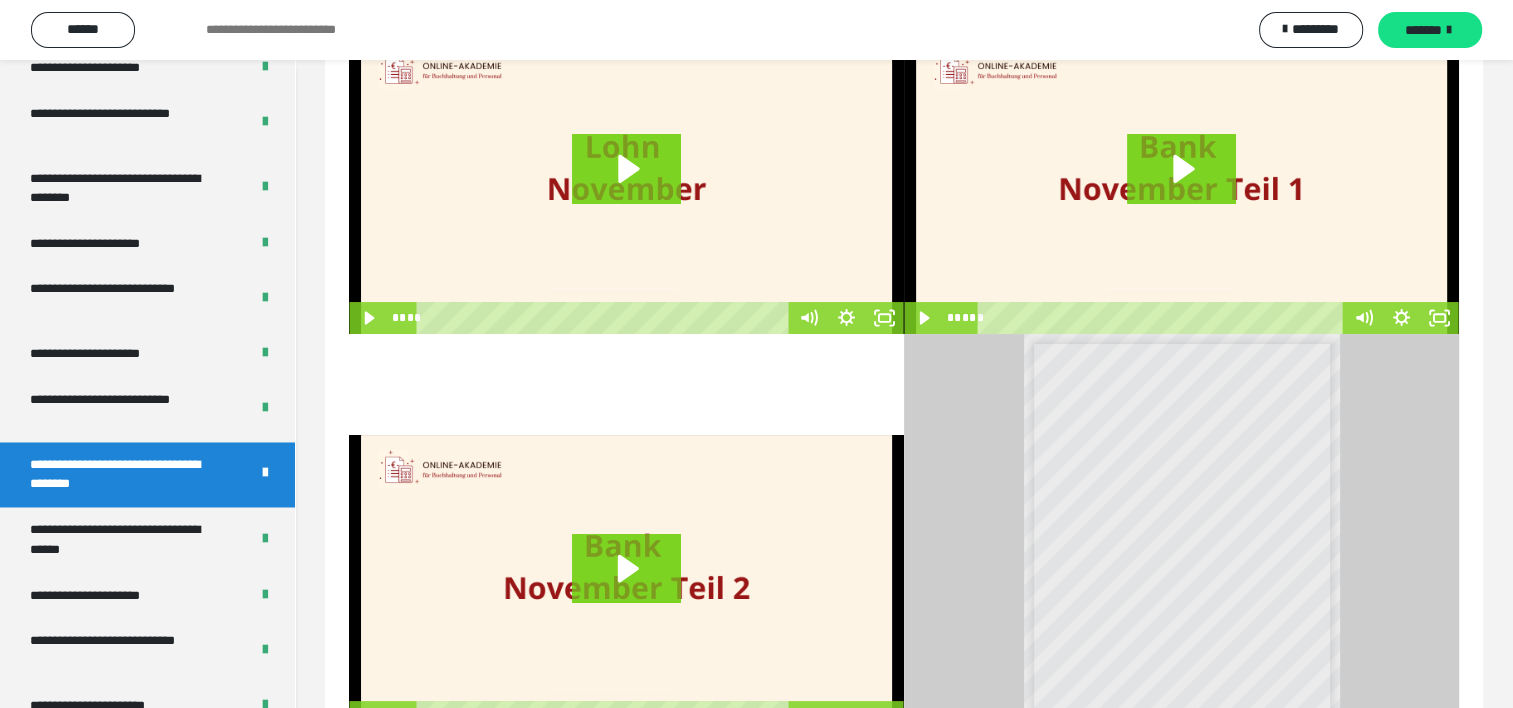 scroll, scrollTop: 0, scrollLeft: 0, axis: both 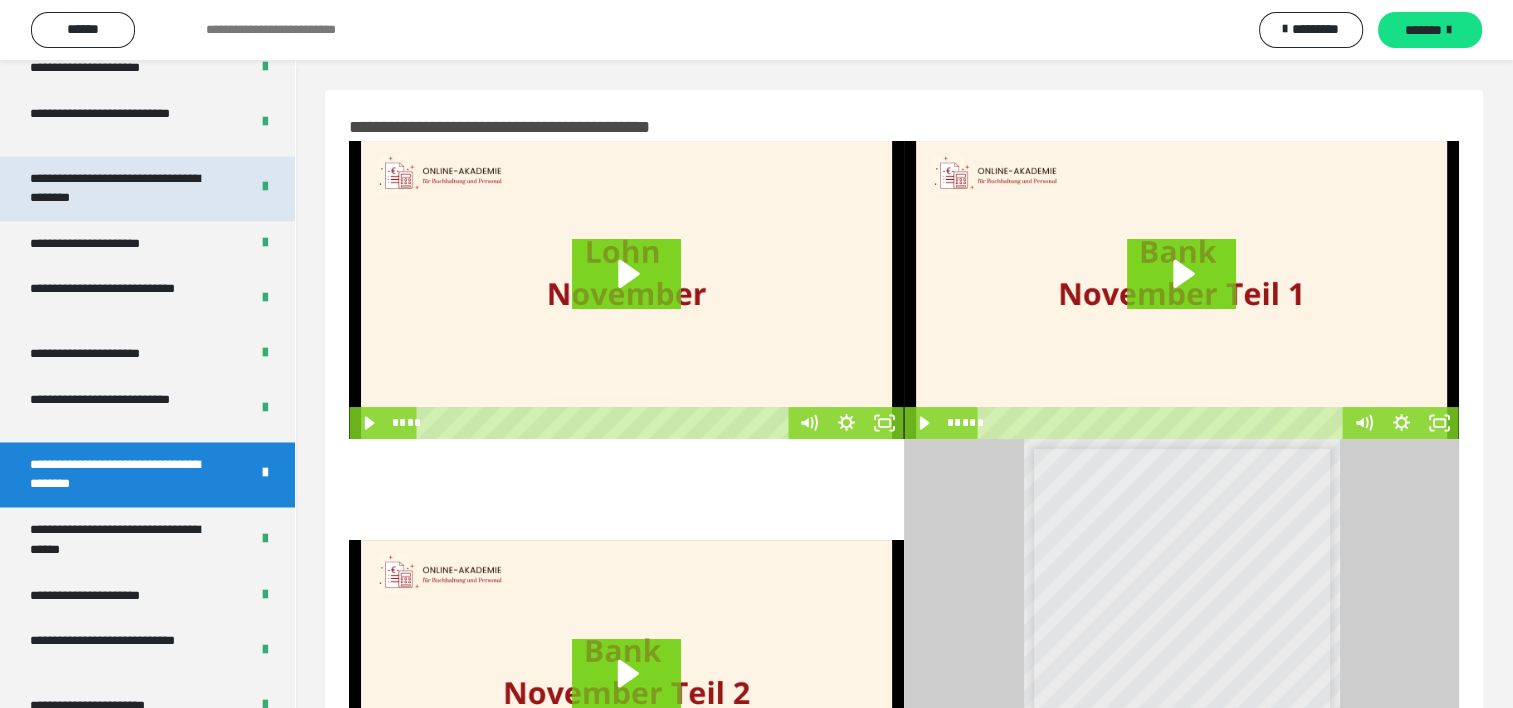 click on "**********" at bounding box center [124, 188] 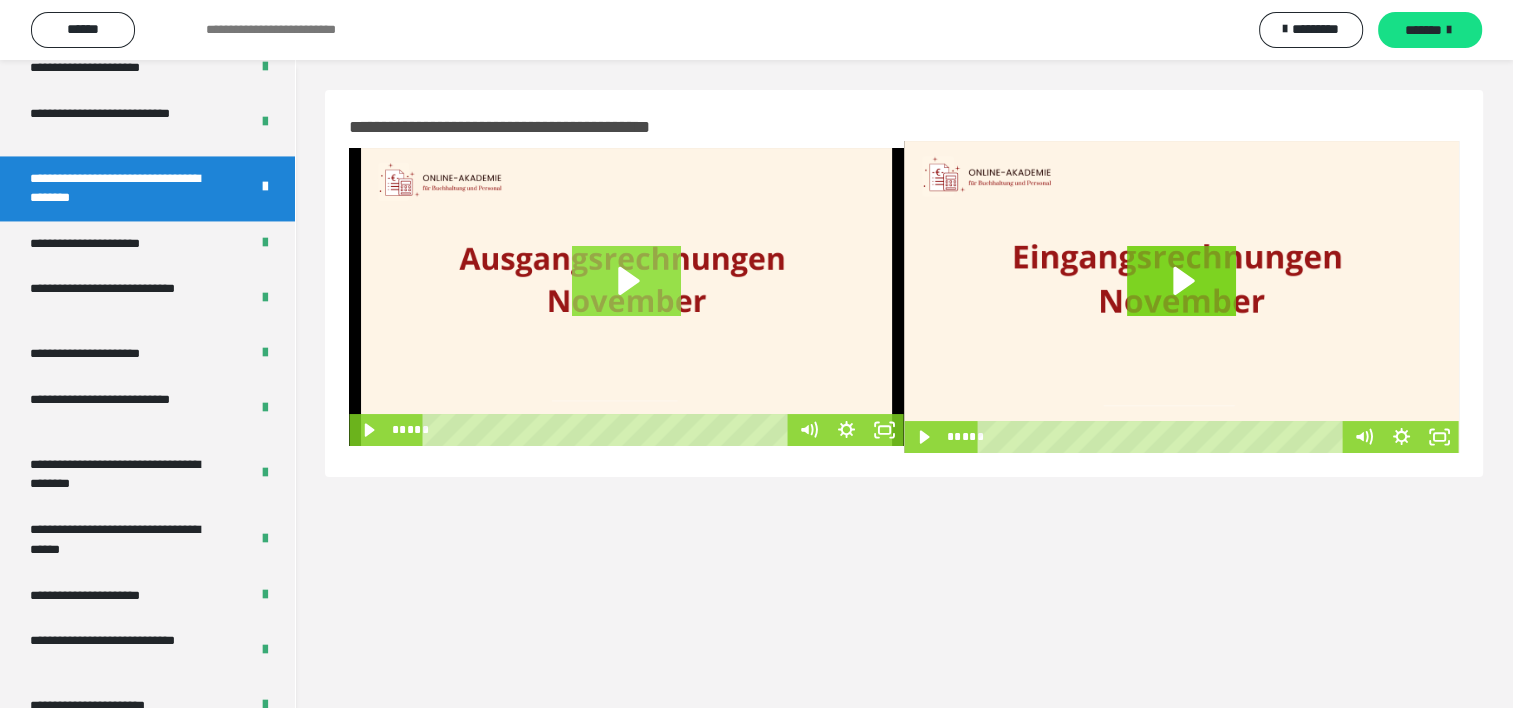 click 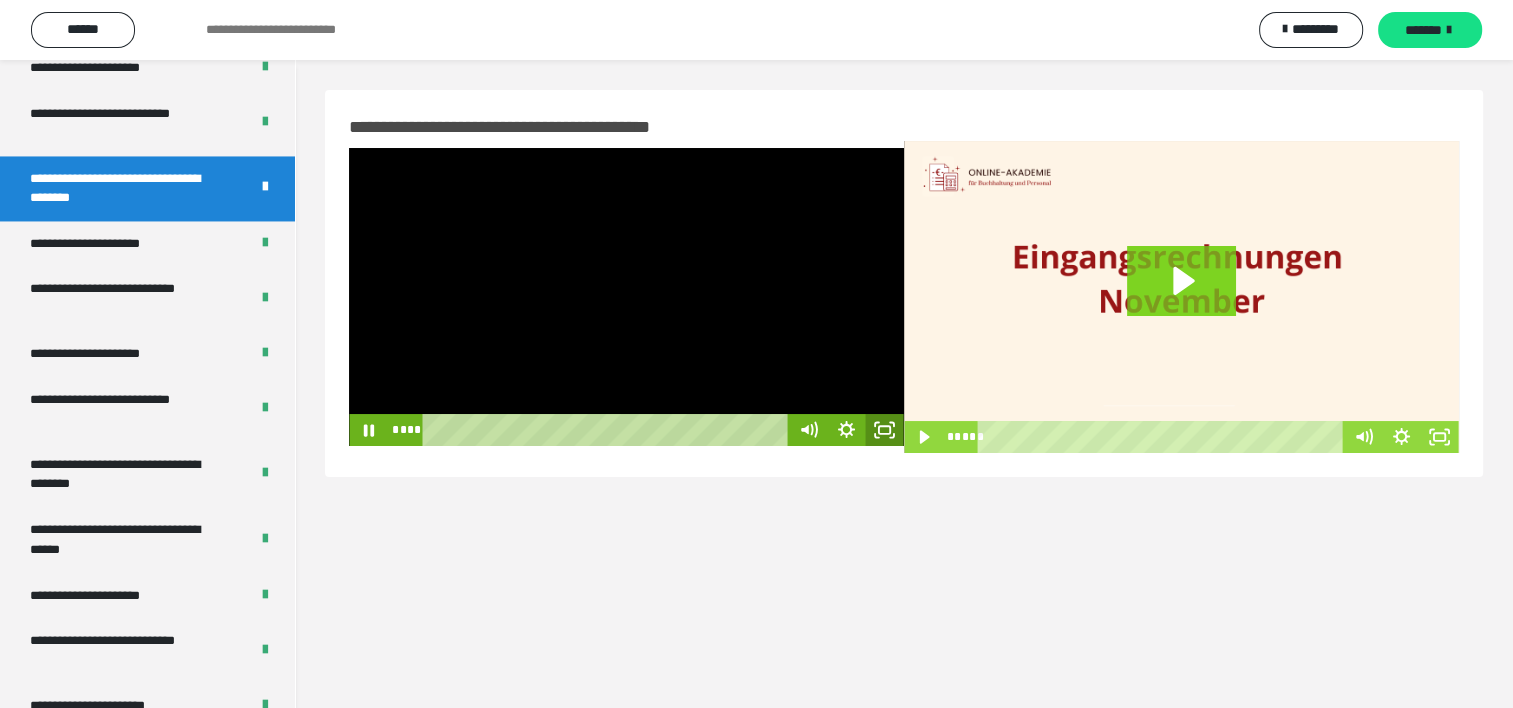 click 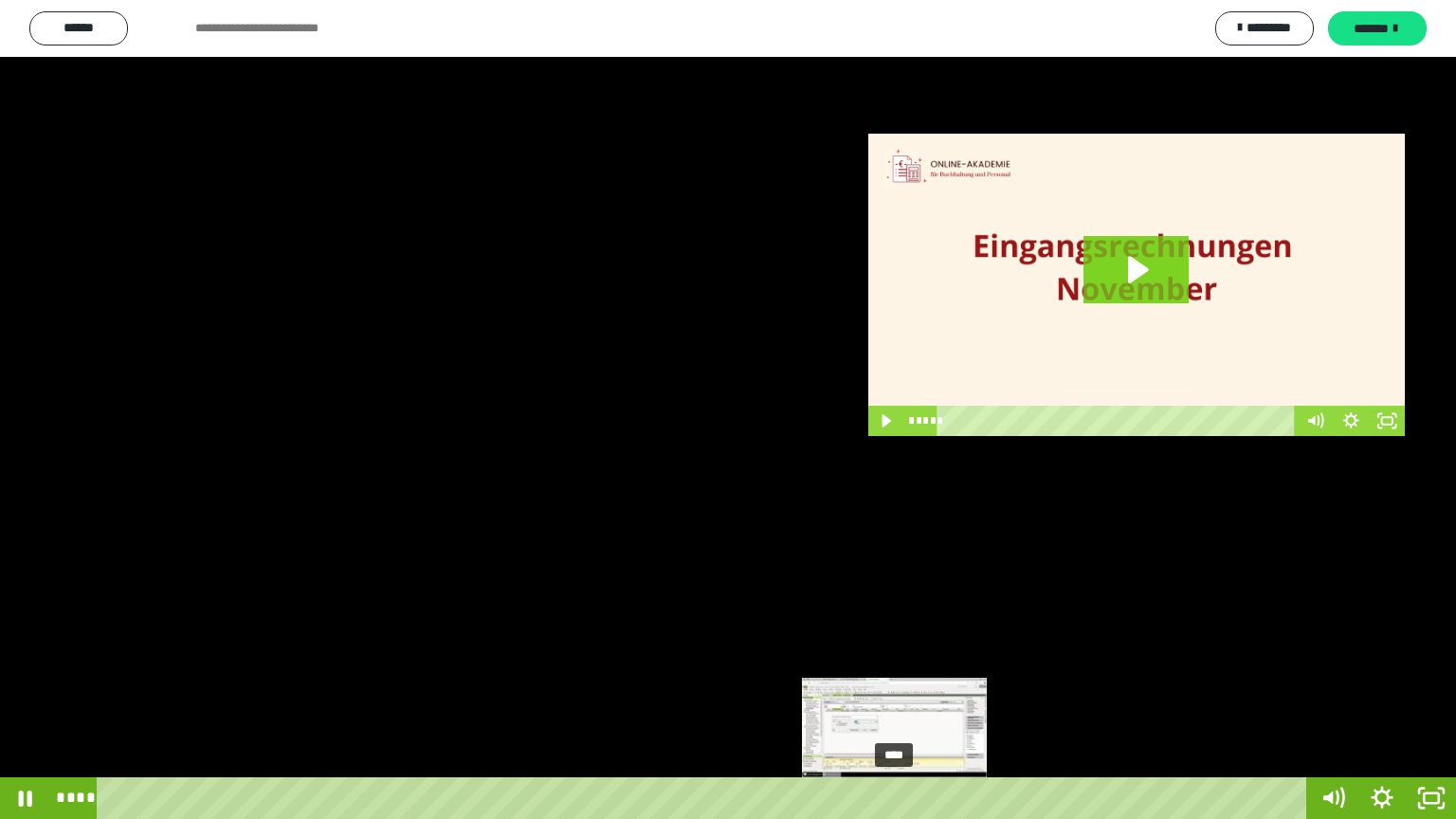 click on "****" at bounding box center (705, 798) 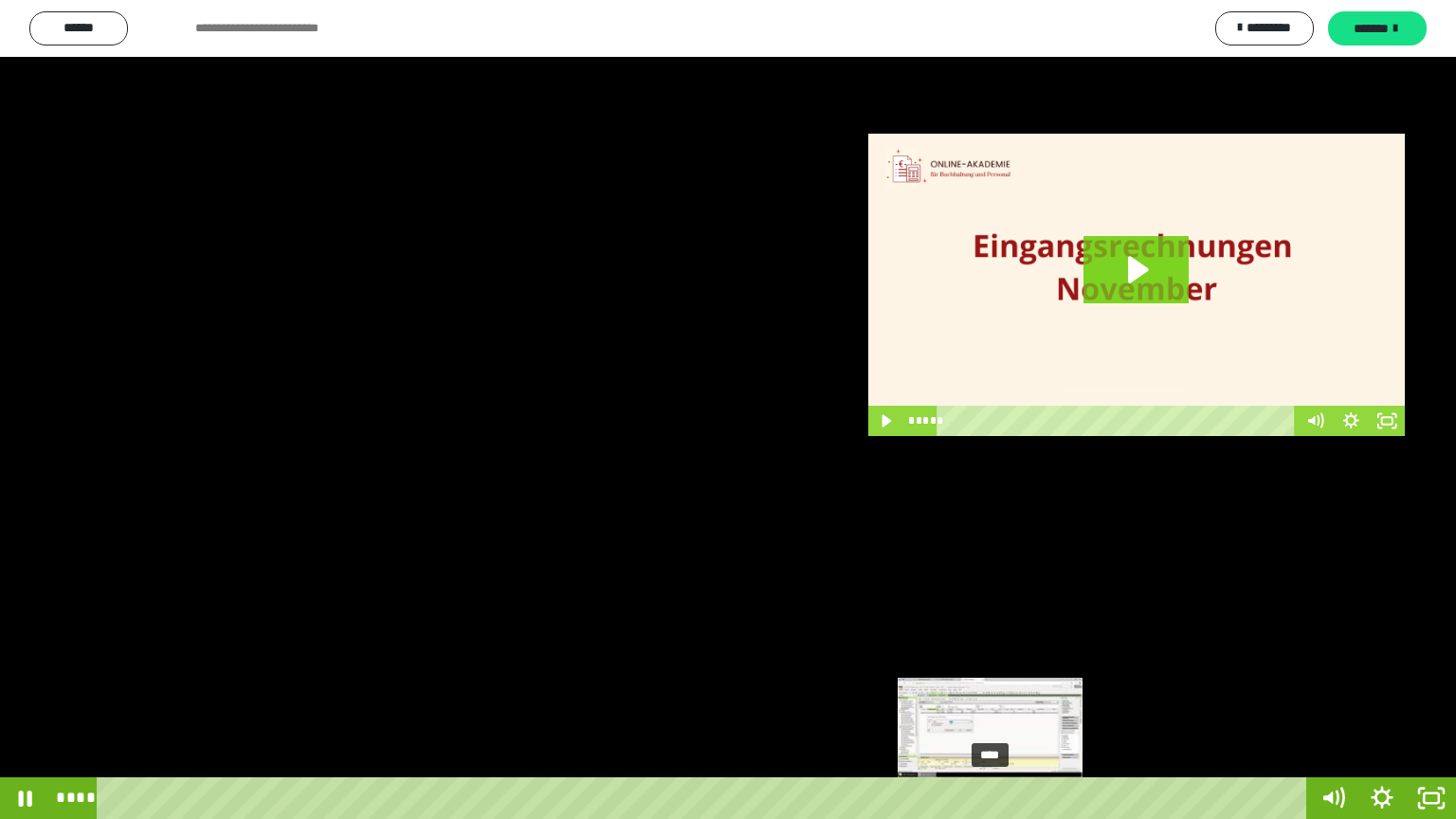 click on "****" at bounding box center (705, 798) 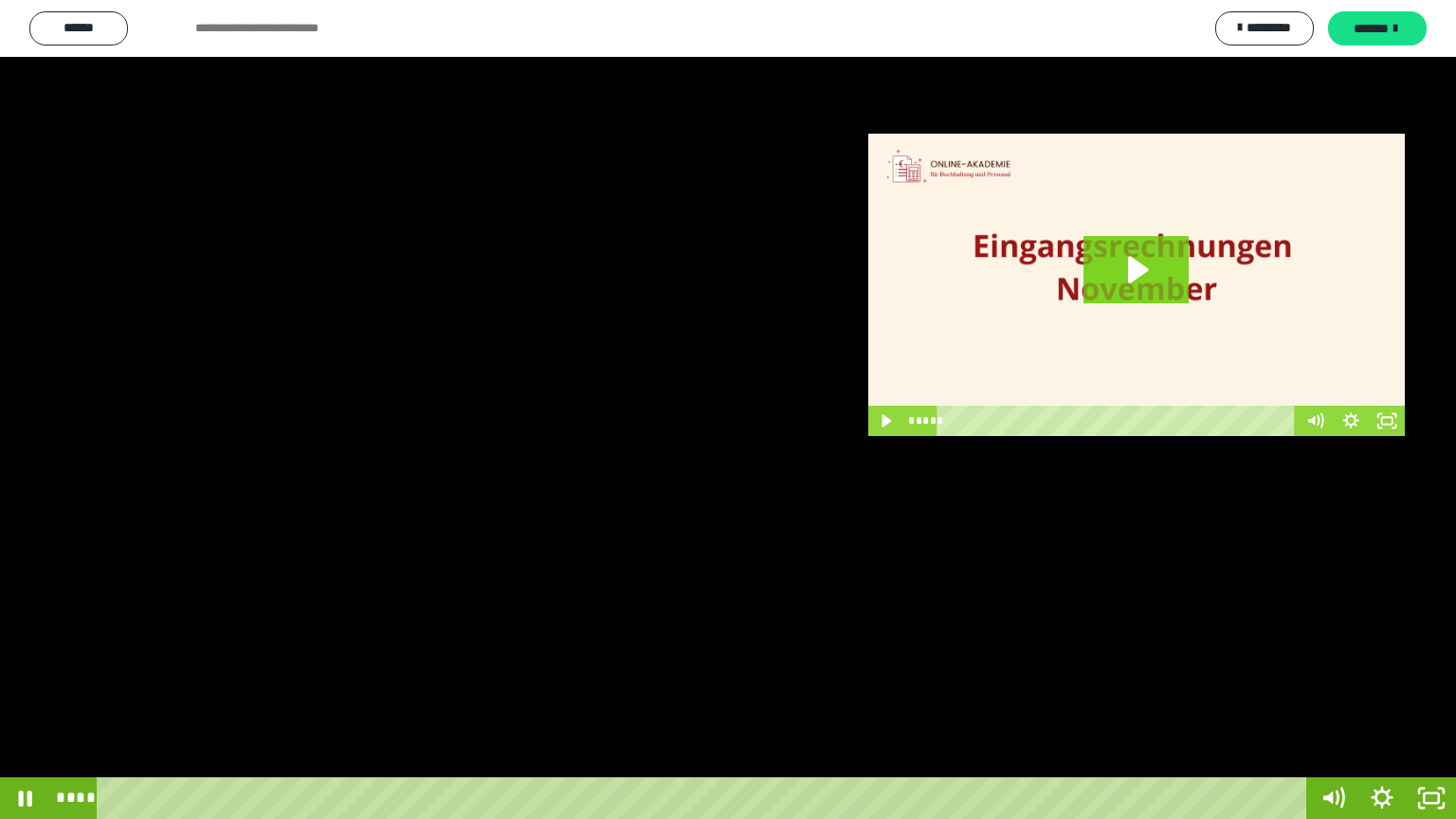 click at bounding box center [728, 410] 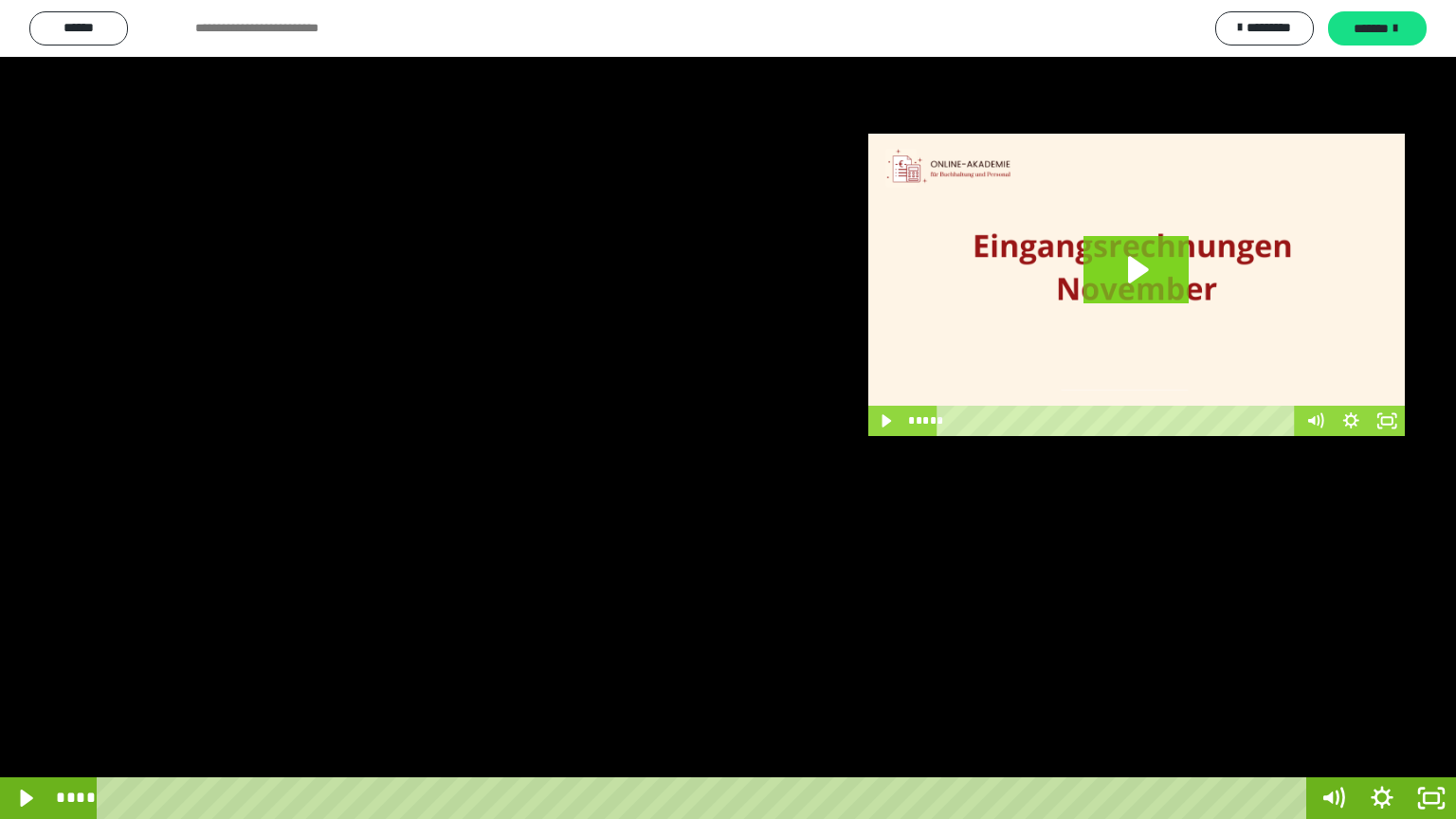 click at bounding box center [728, 410] 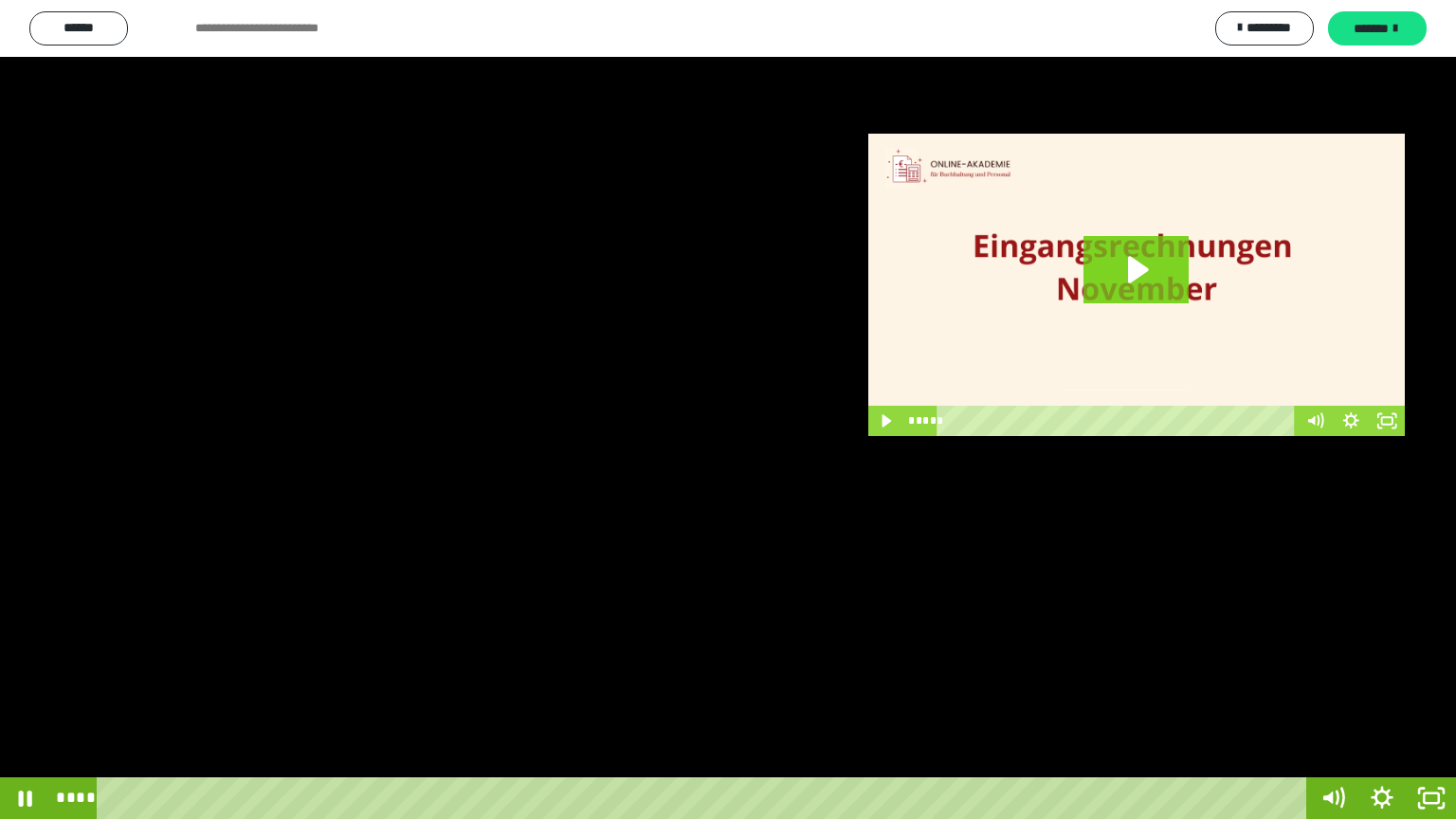 click at bounding box center (728, 410) 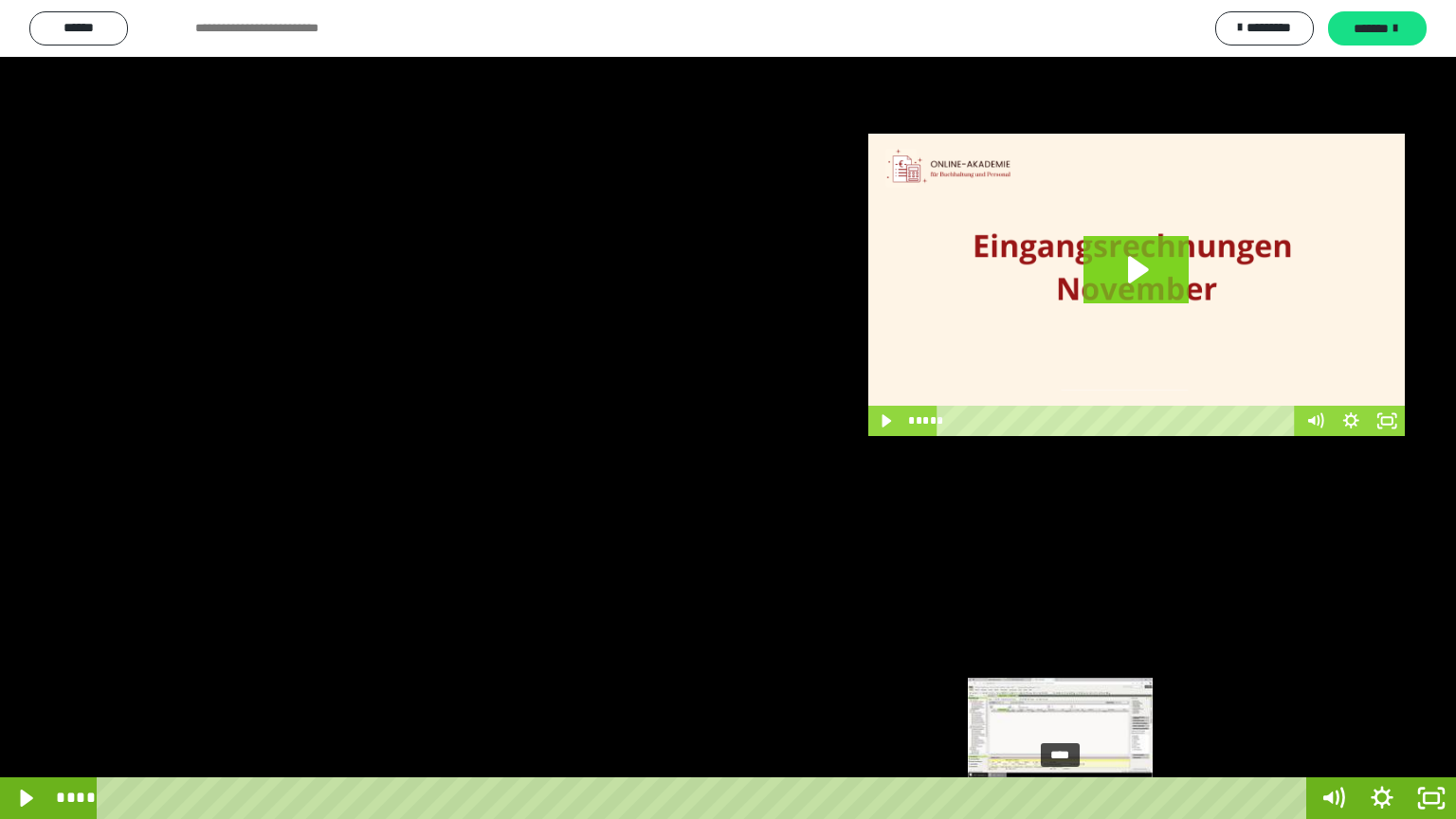 click on "****" at bounding box center [705, 798] 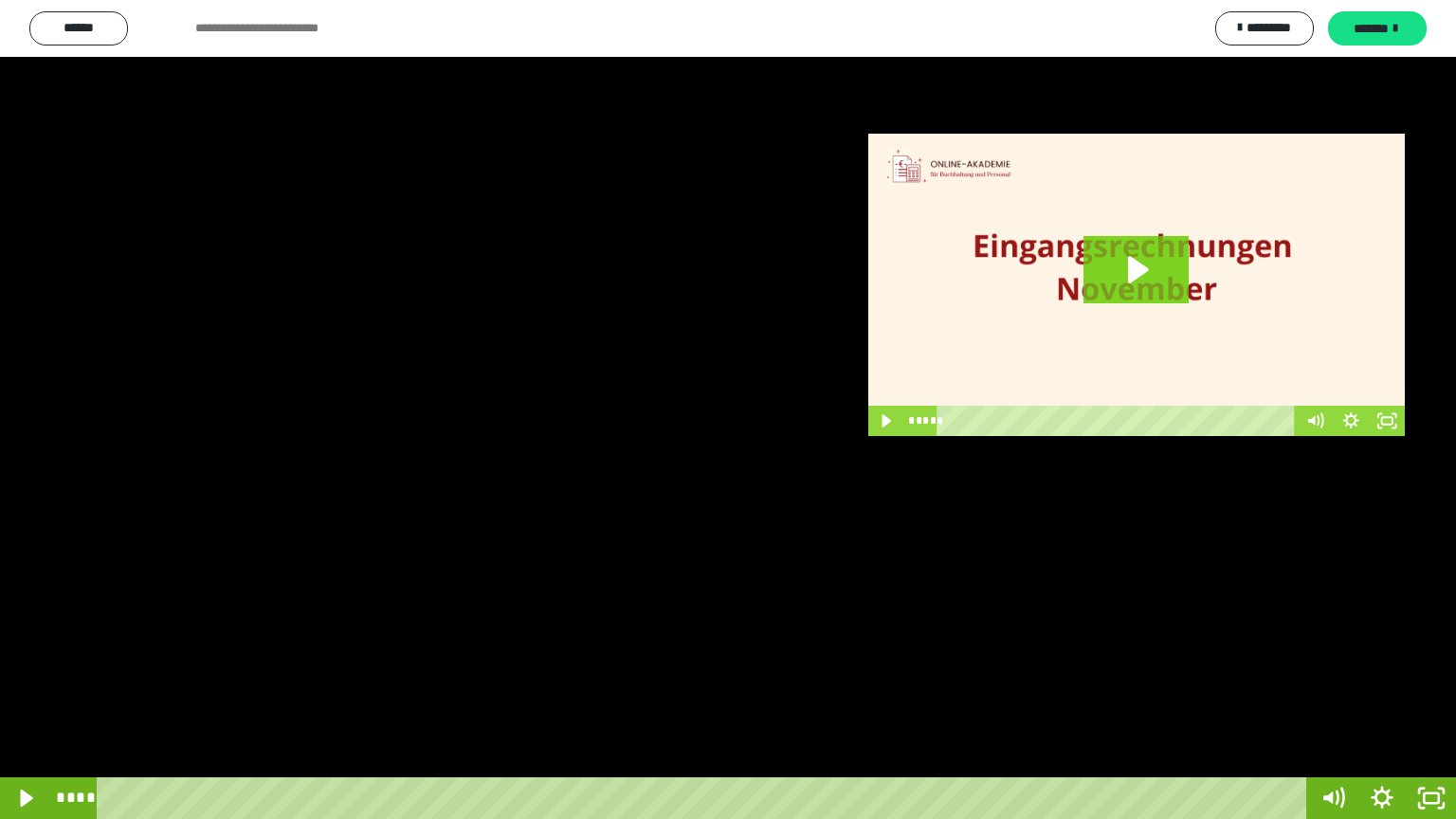click at bounding box center (728, 410) 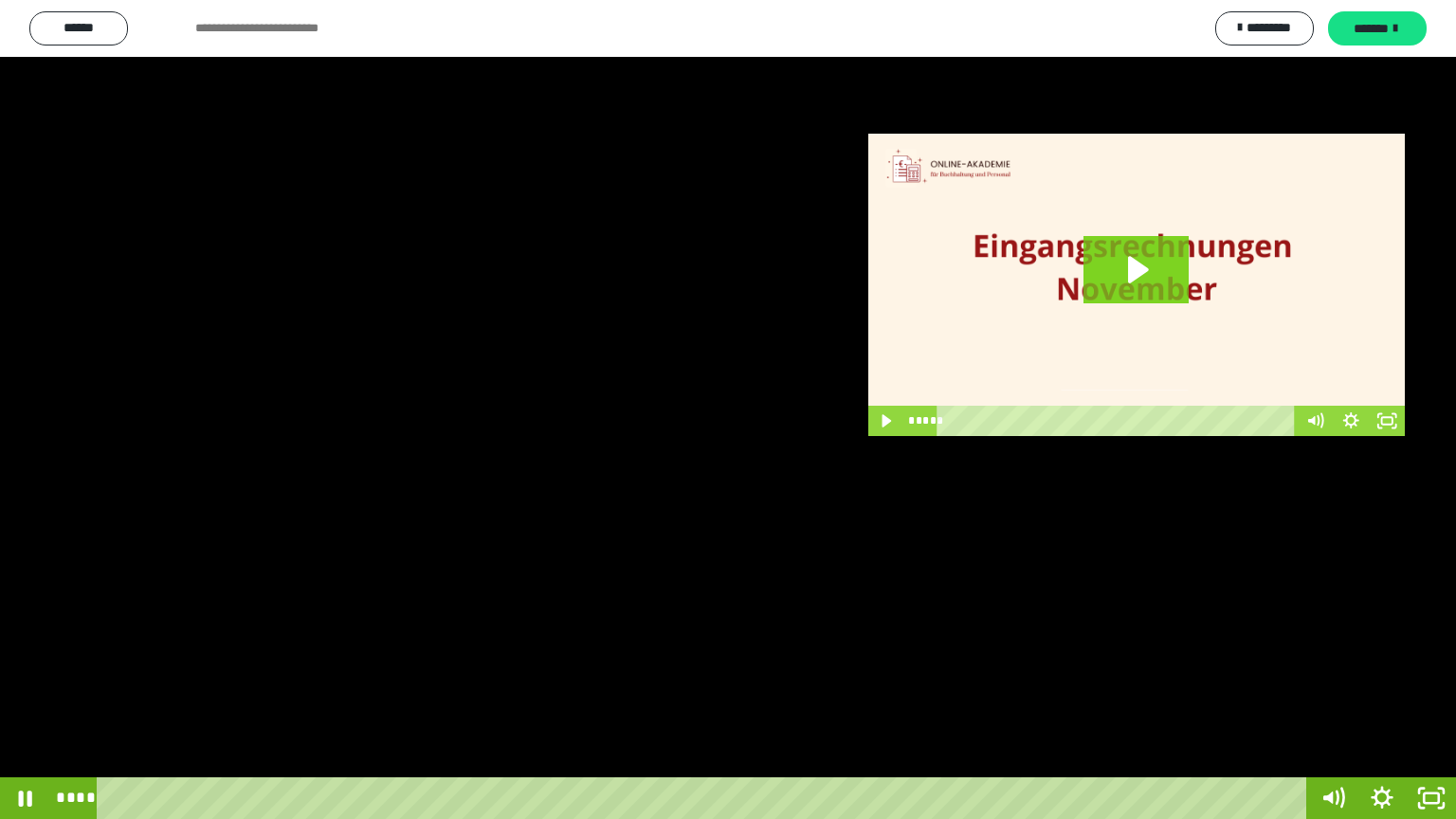 click at bounding box center [728, 410] 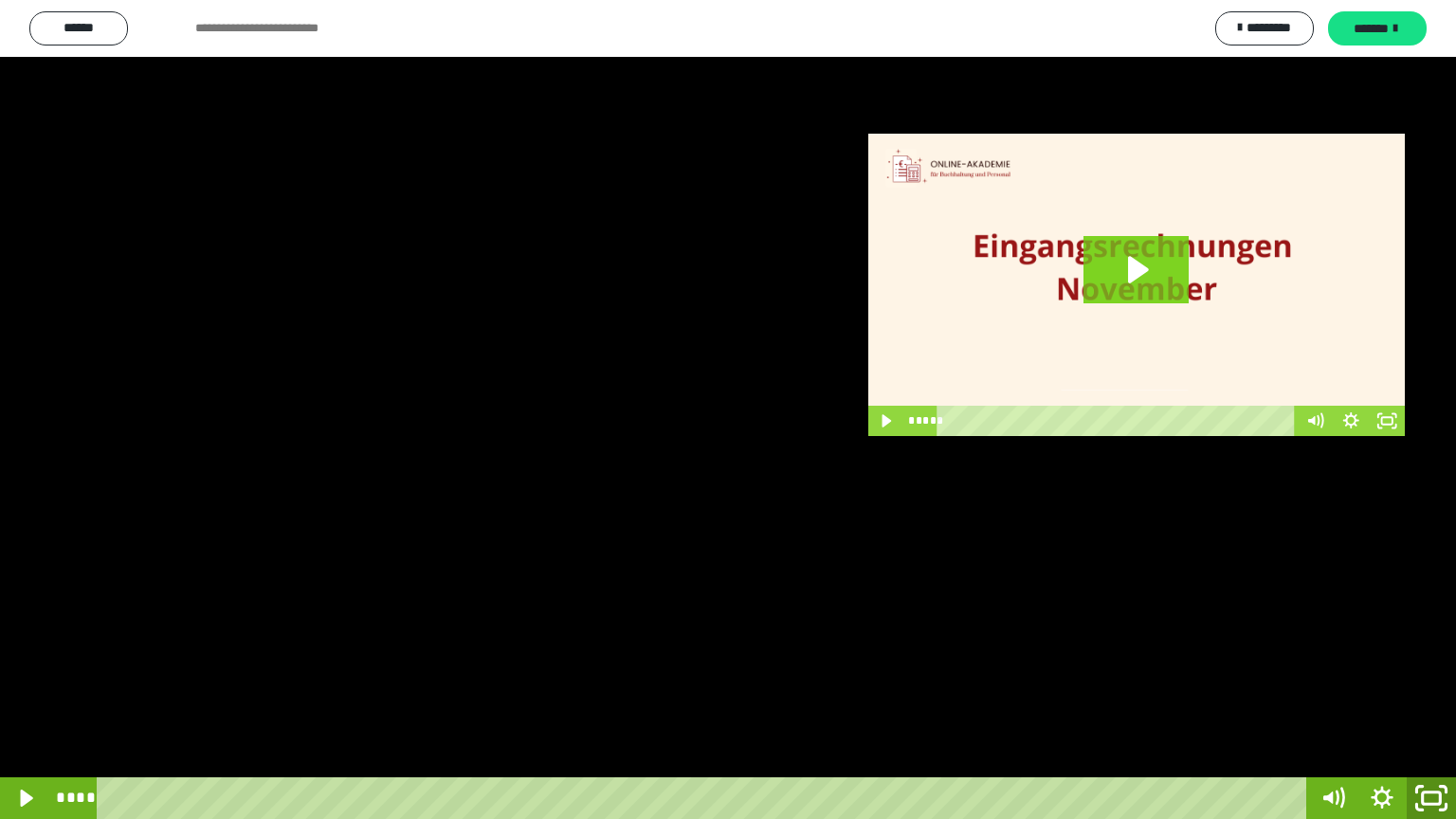 click 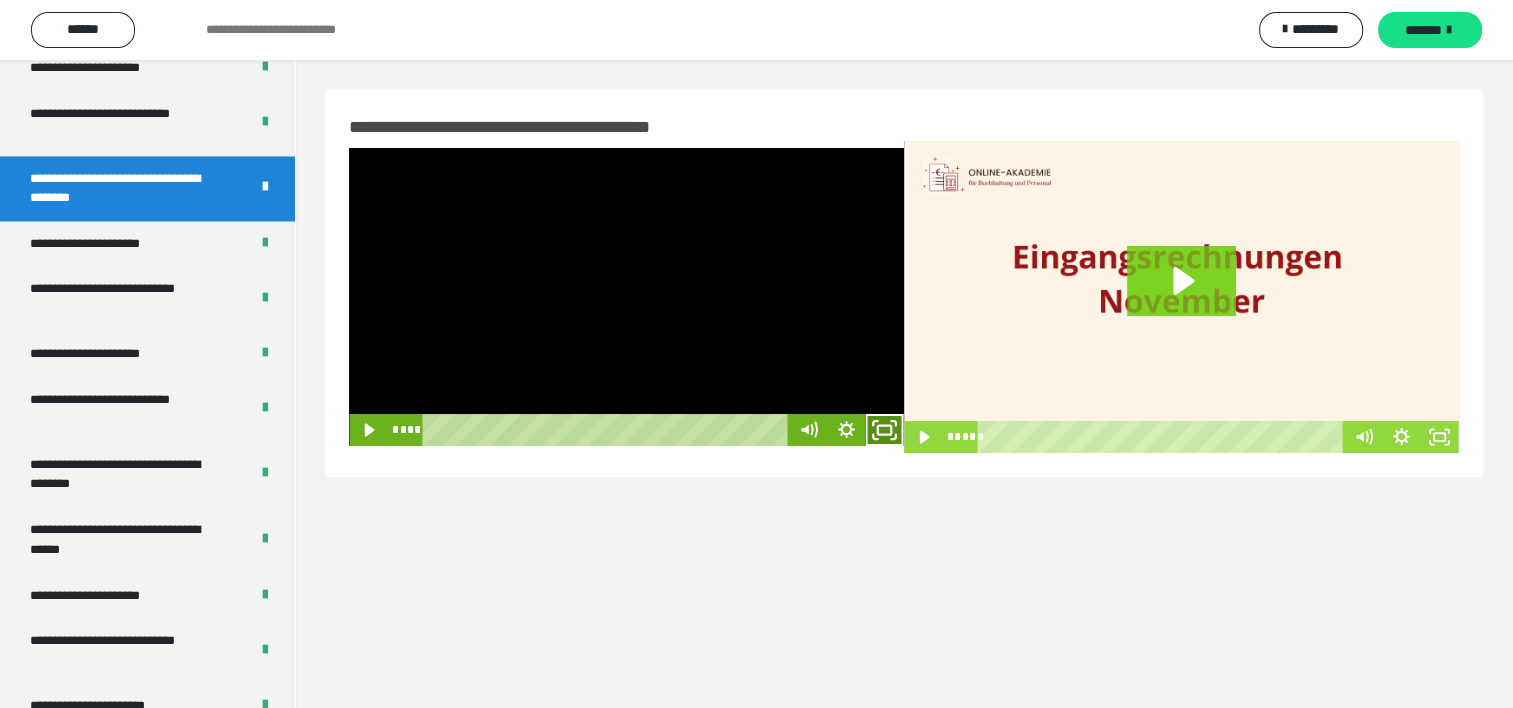 click 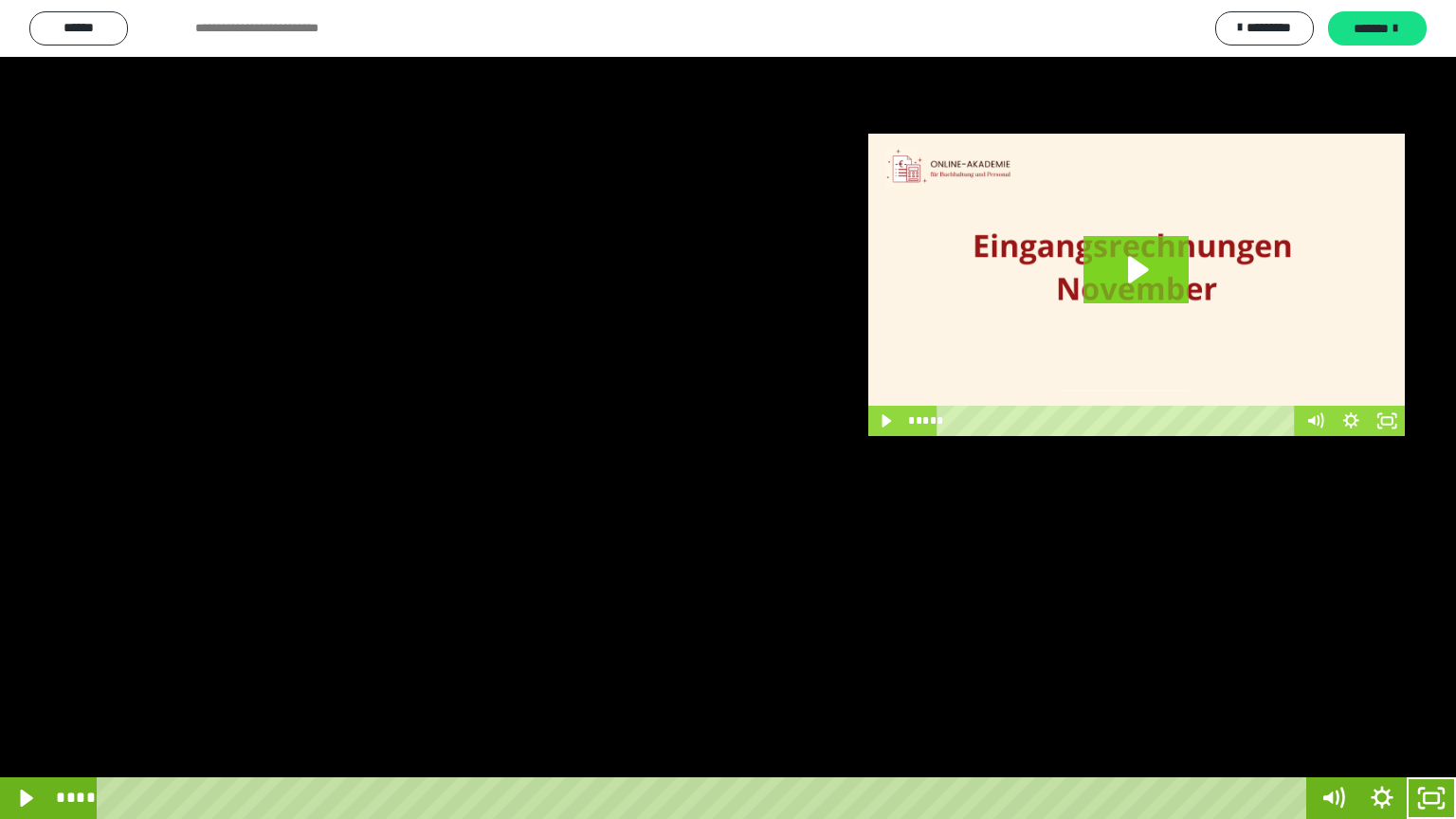 click at bounding box center (728, 410) 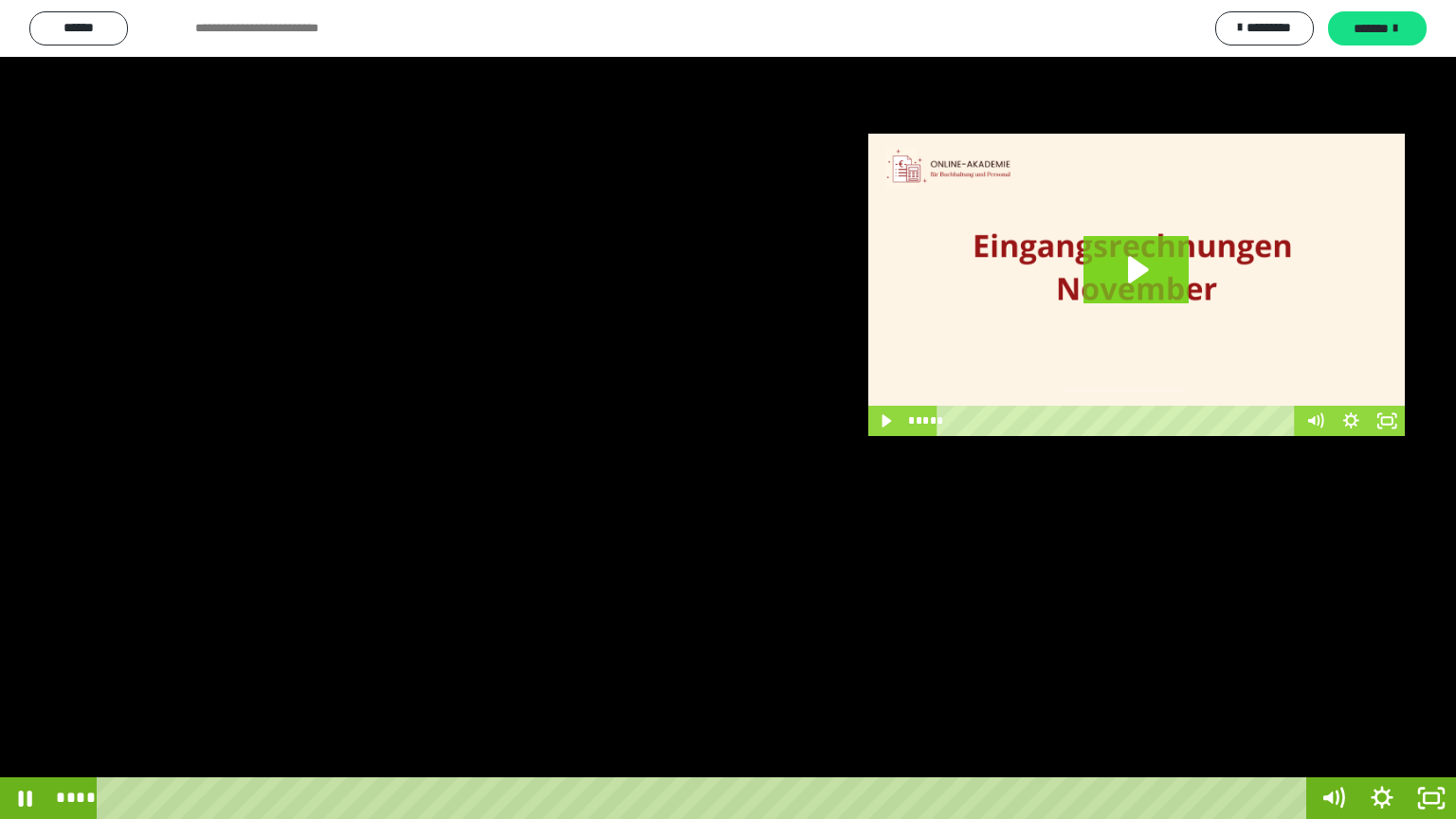 click at bounding box center [728, 410] 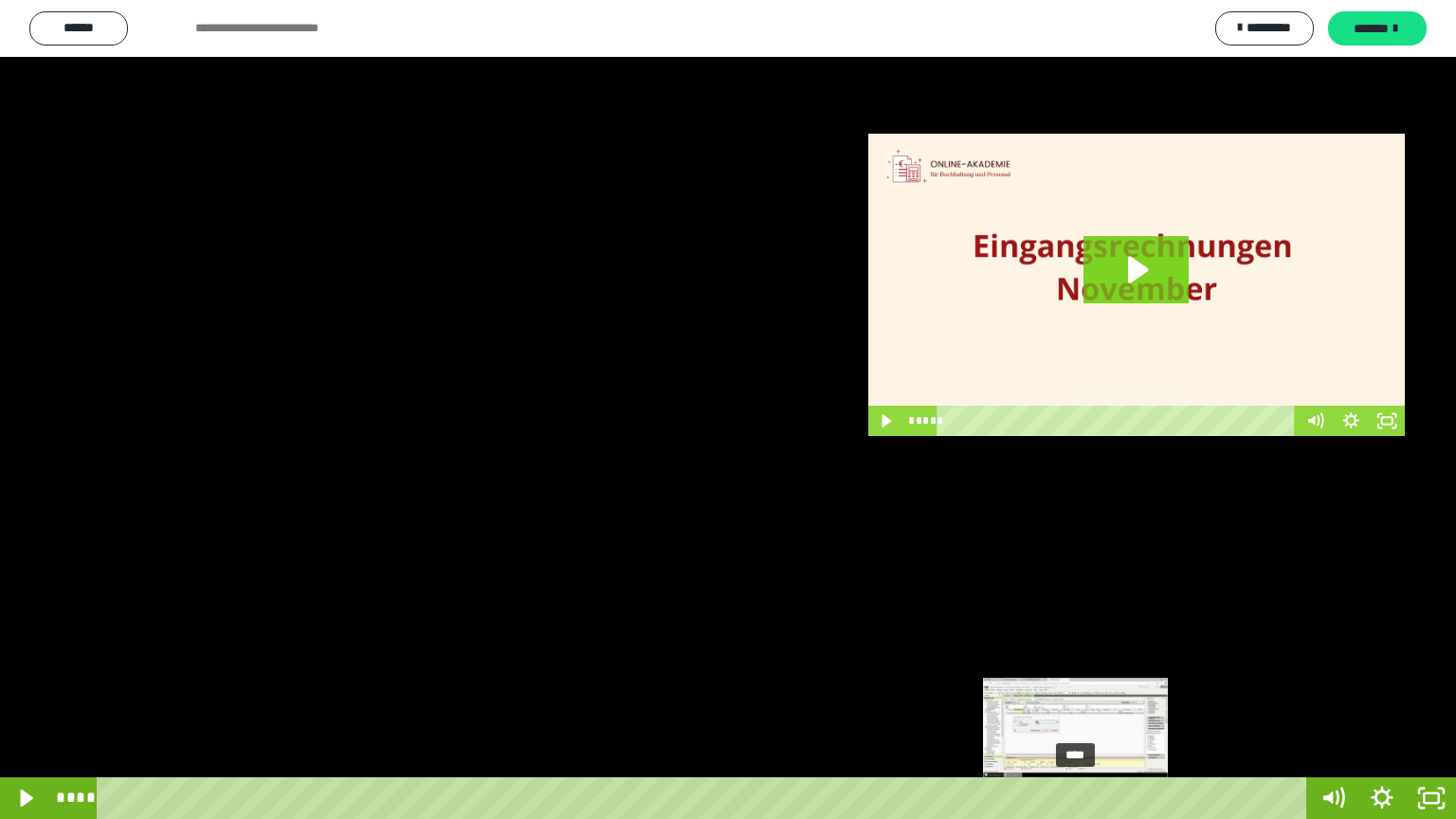 click on "****" at bounding box center [705, 798] 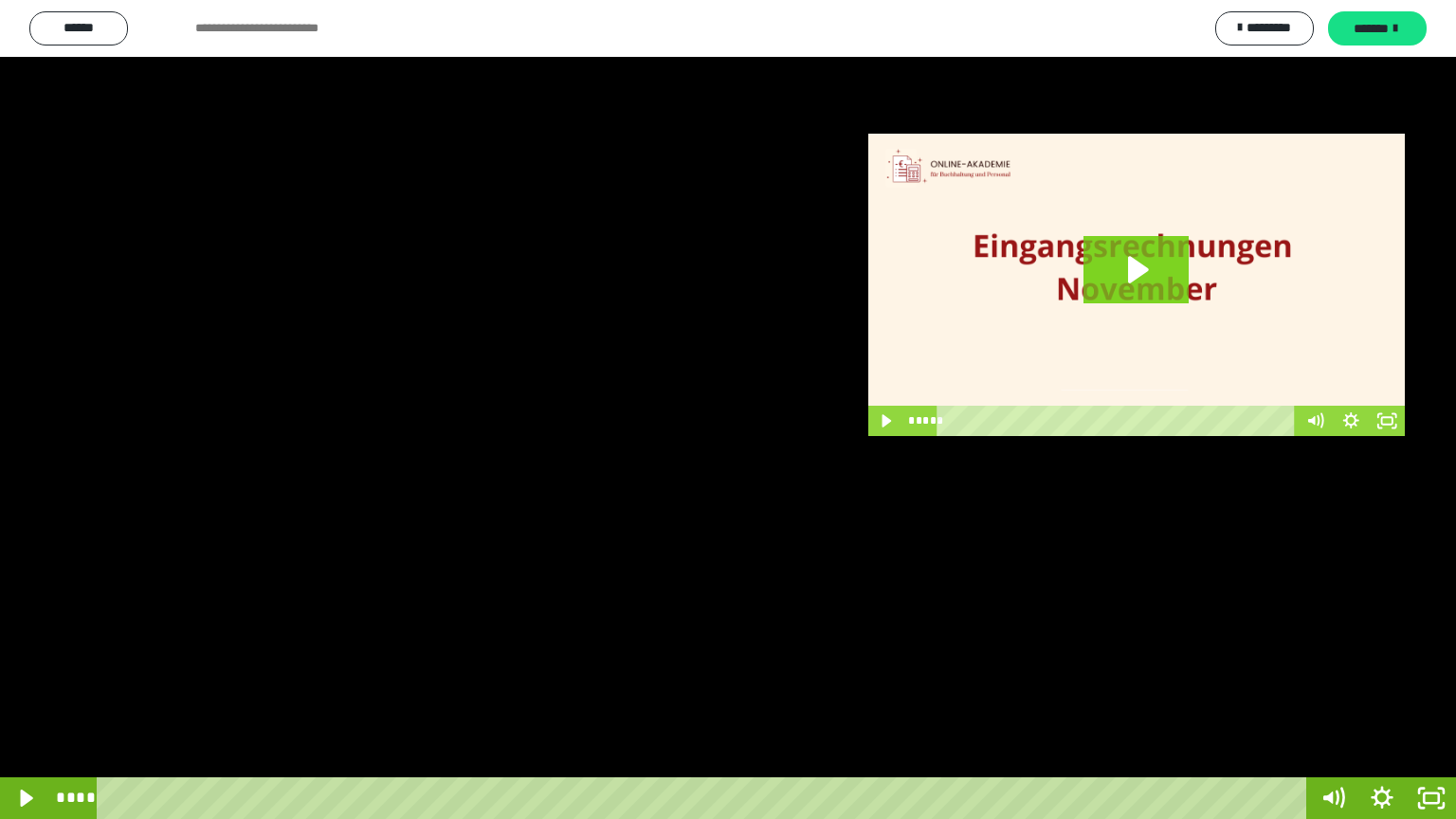 click at bounding box center [728, 410] 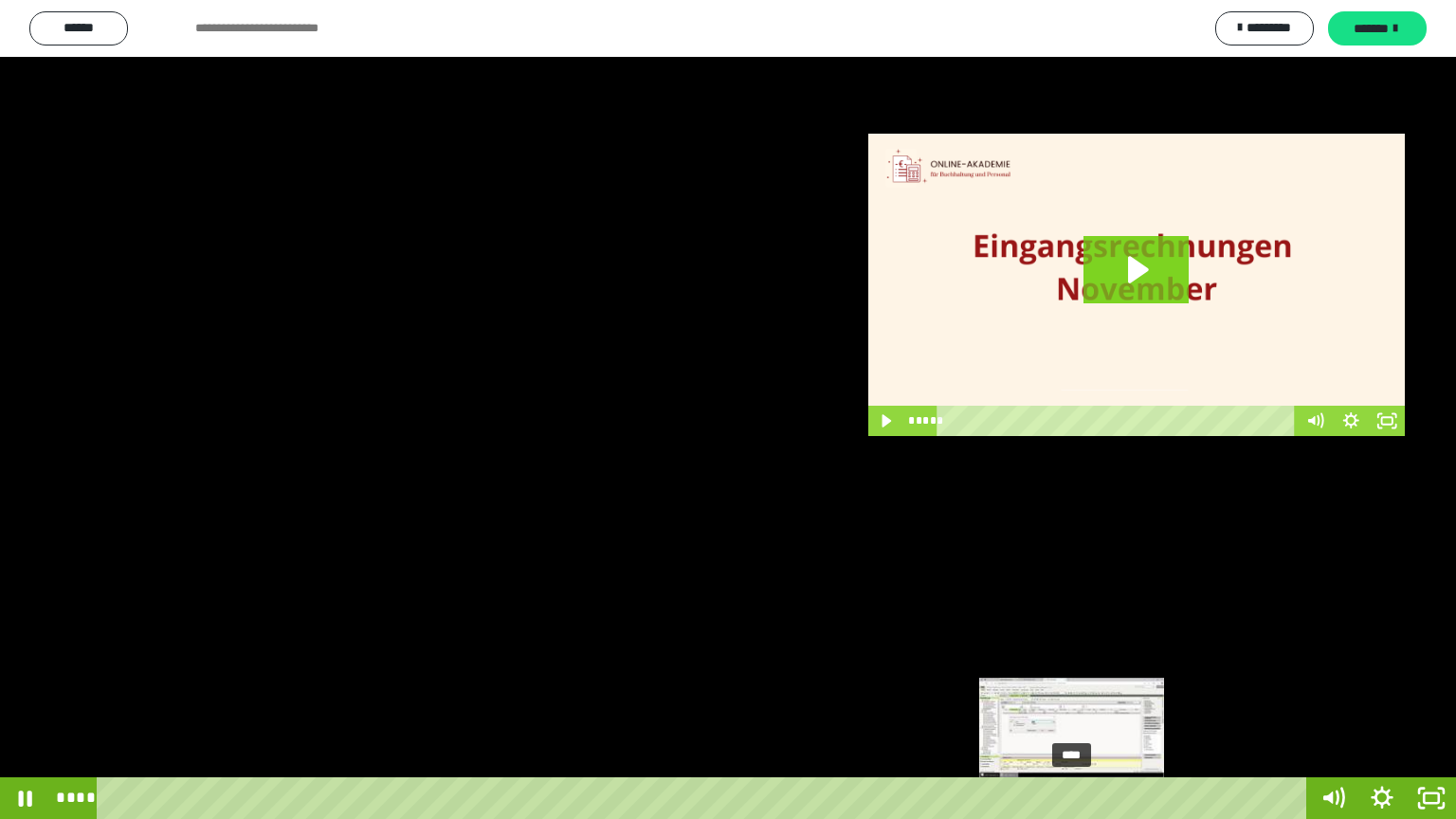 click on "****" at bounding box center (705, 798) 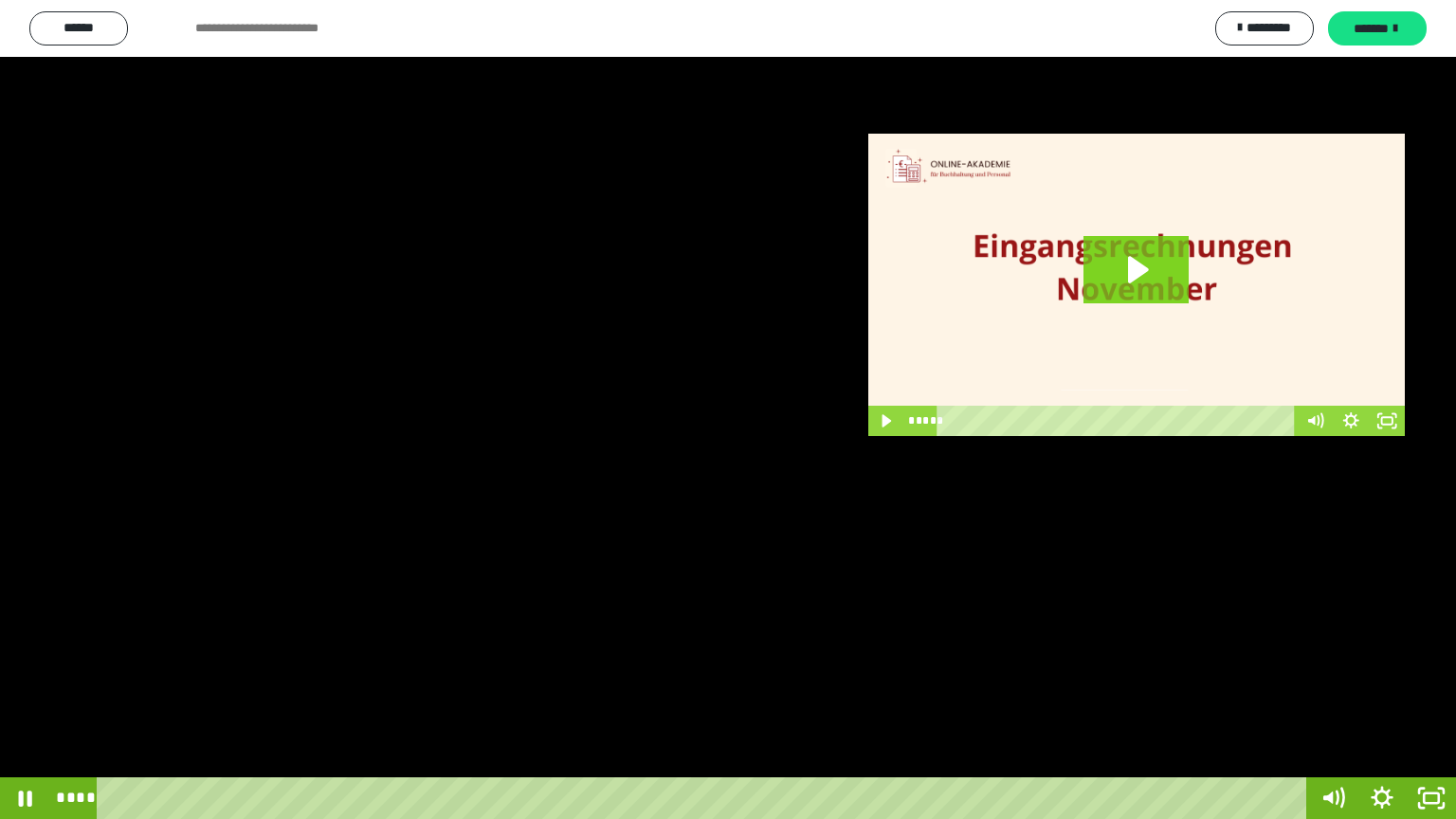 click at bounding box center [728, 410] 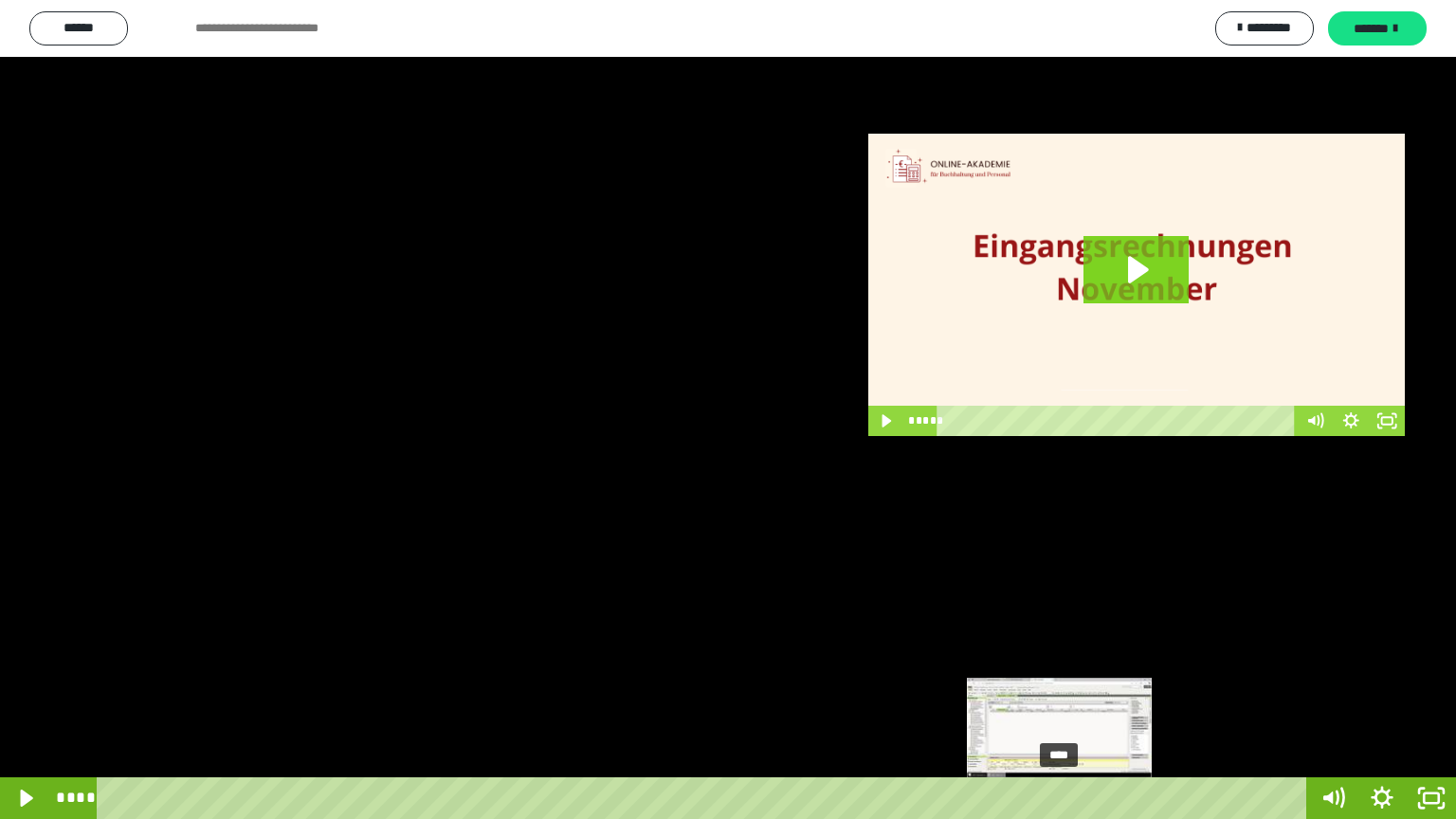 click on "****" at bounding box center [705, 798] 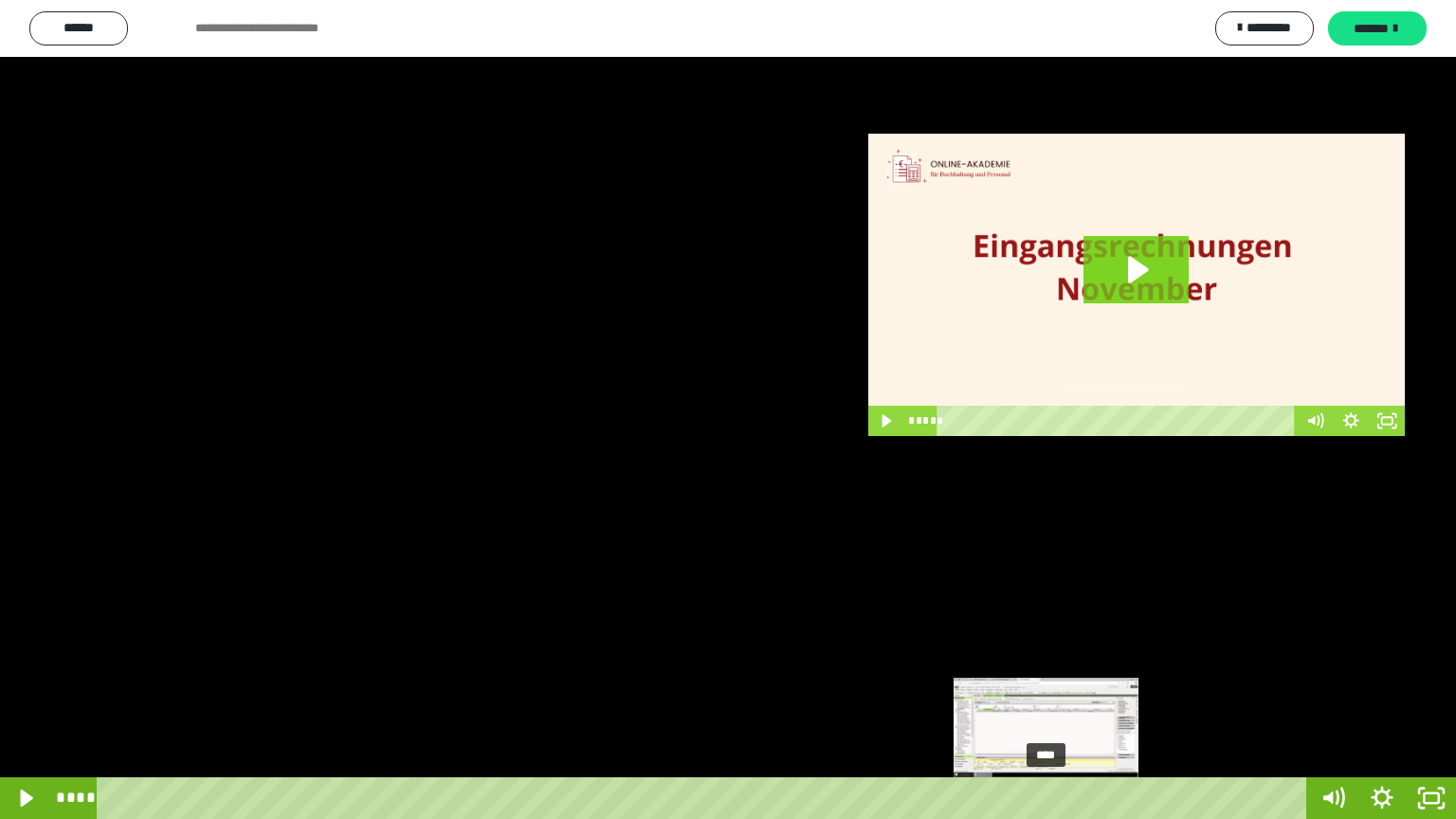 click on "****" at bounding box center (705, 798) 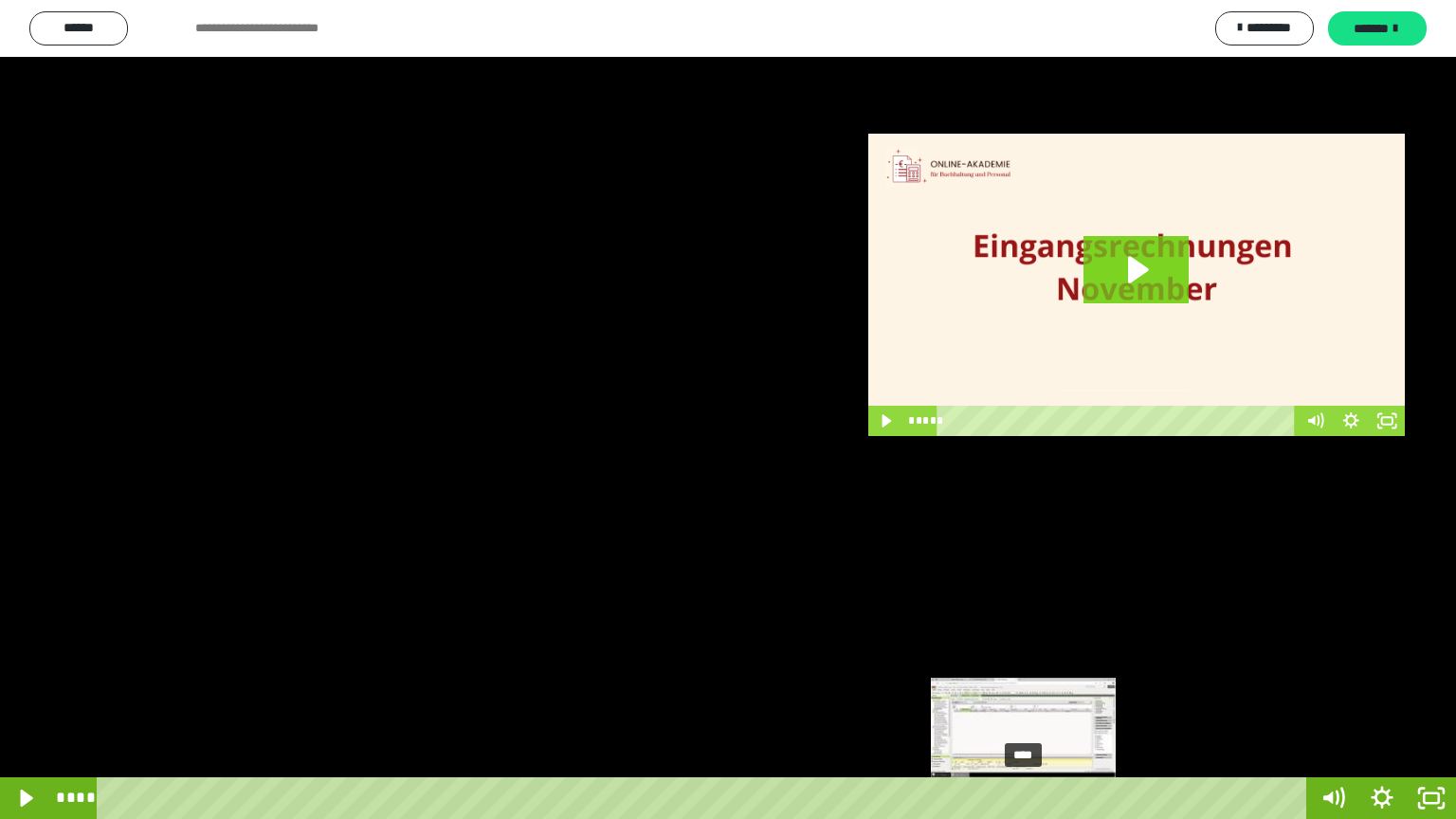 click on "****" at bounding box center (705, 798) 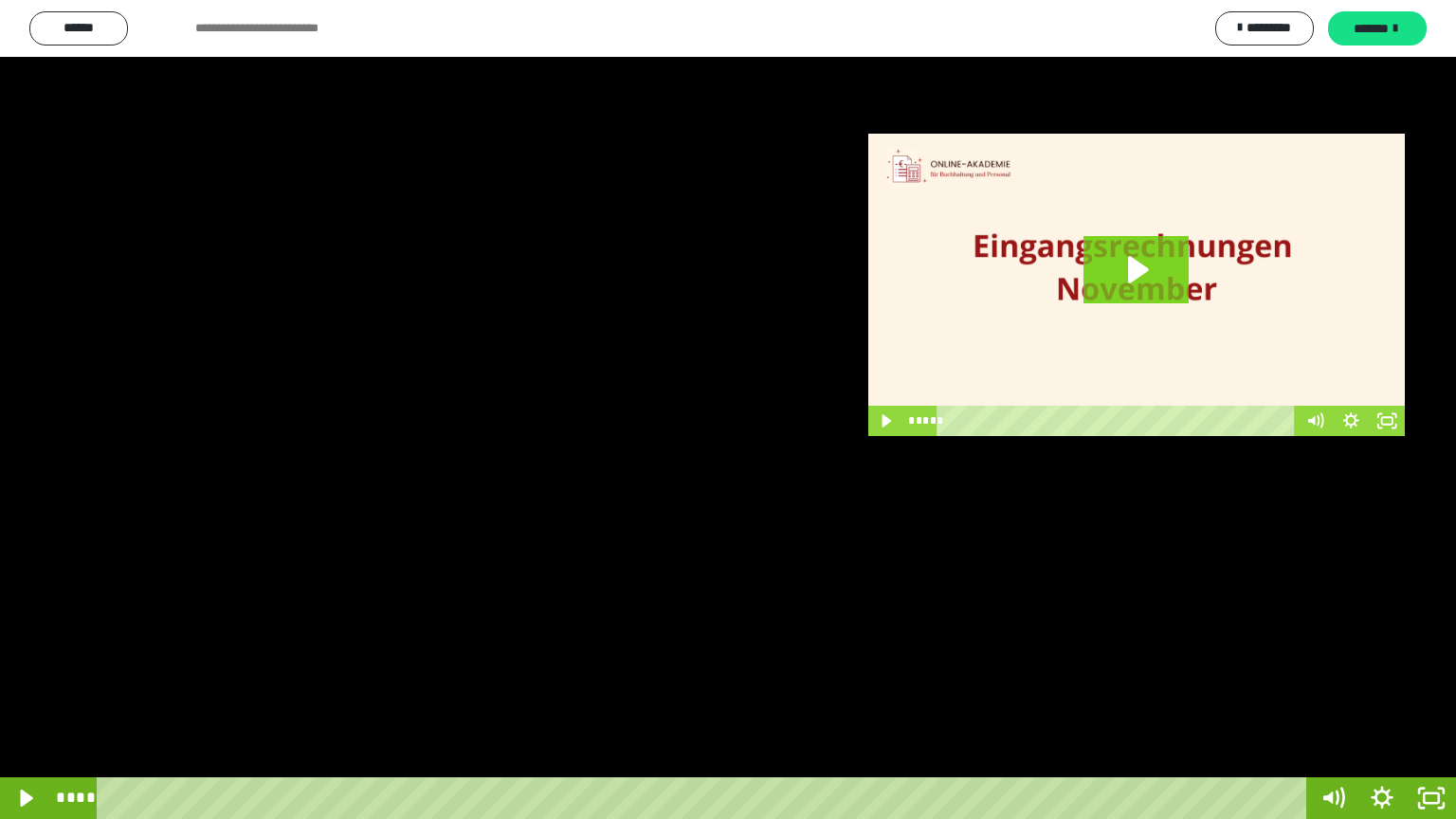 click at bounding box center (728, 410) 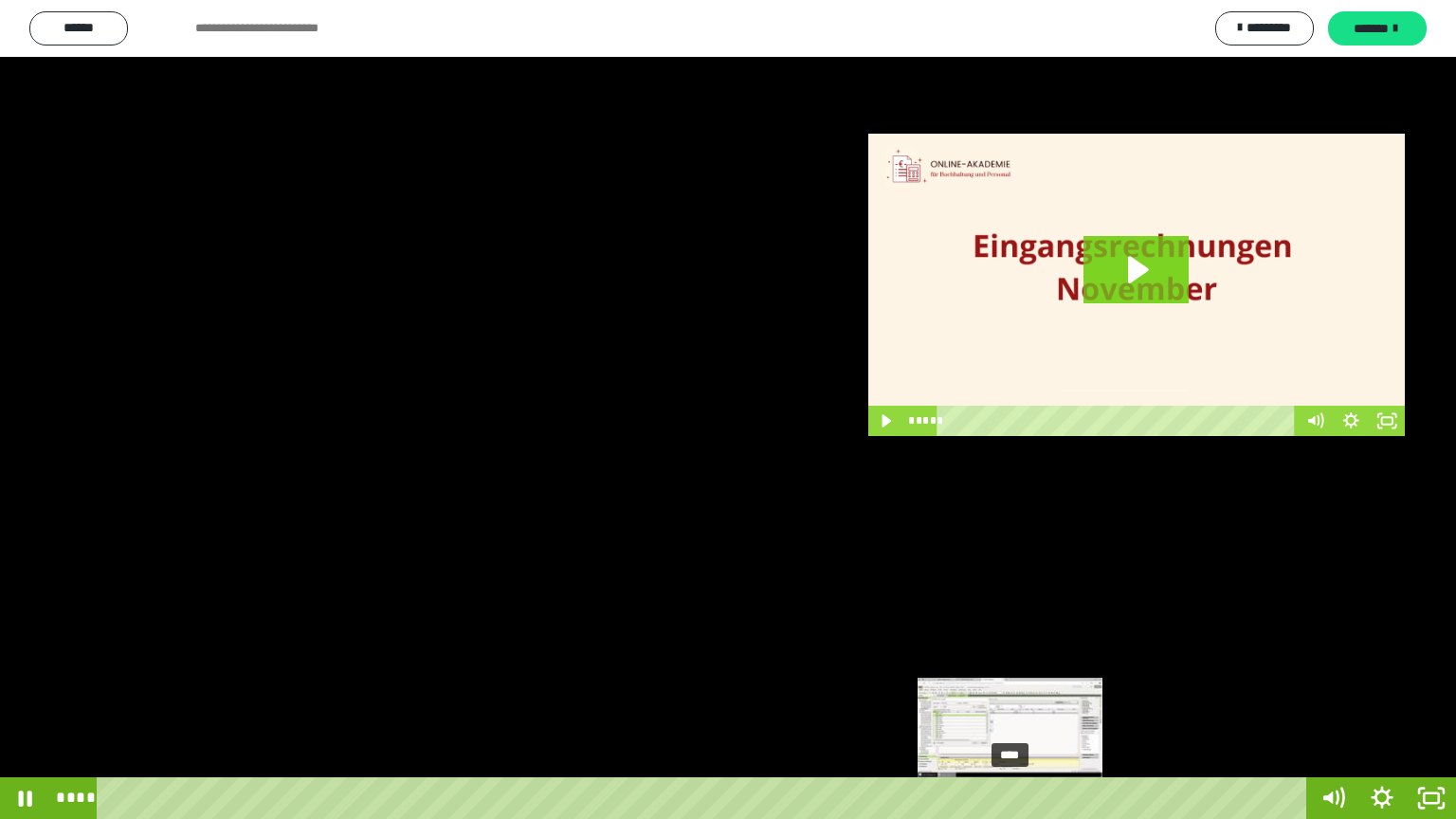 click on "****" at bounding box center [705, 798] 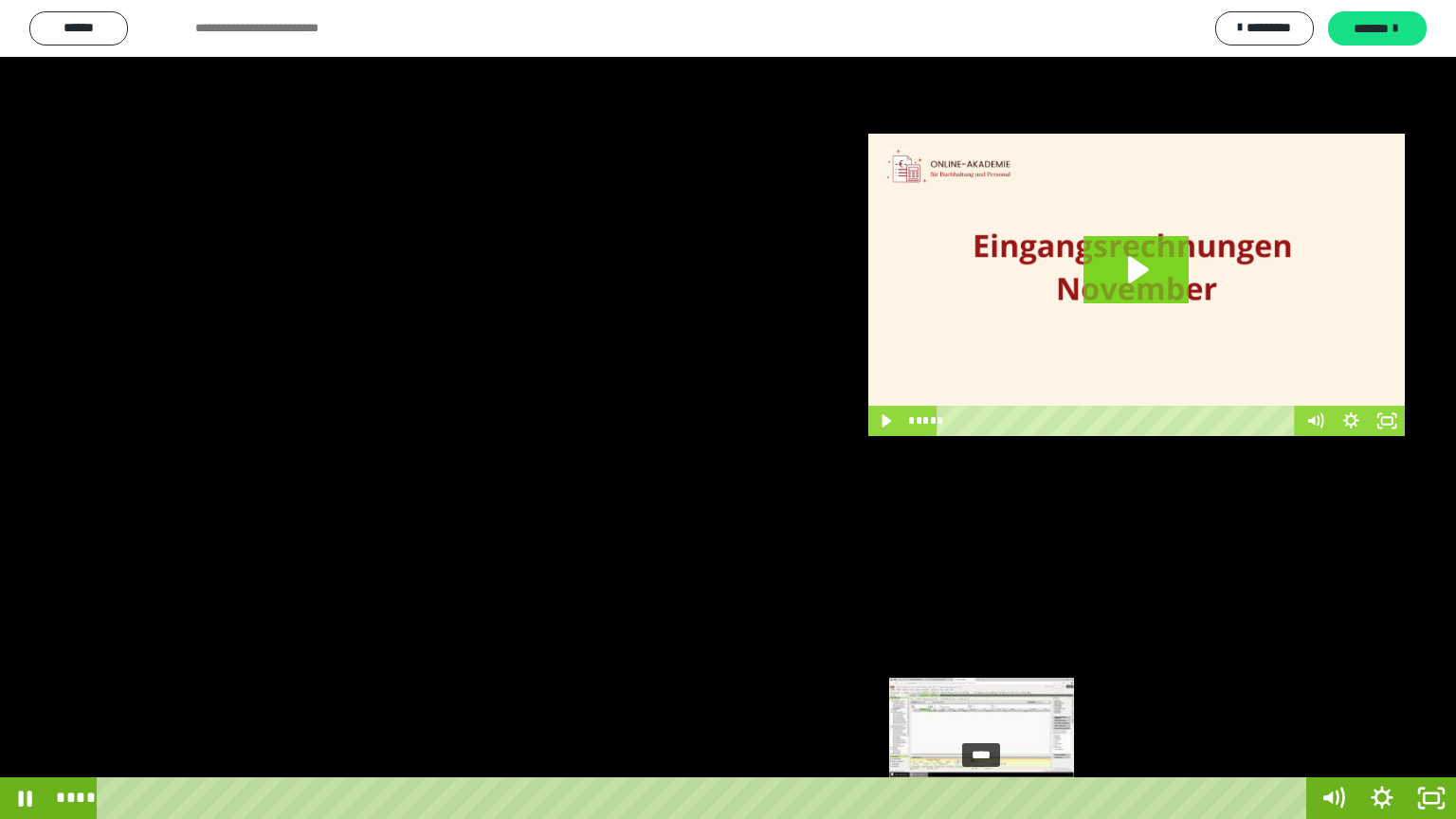 click on "****" at bounding box center (705, 798) 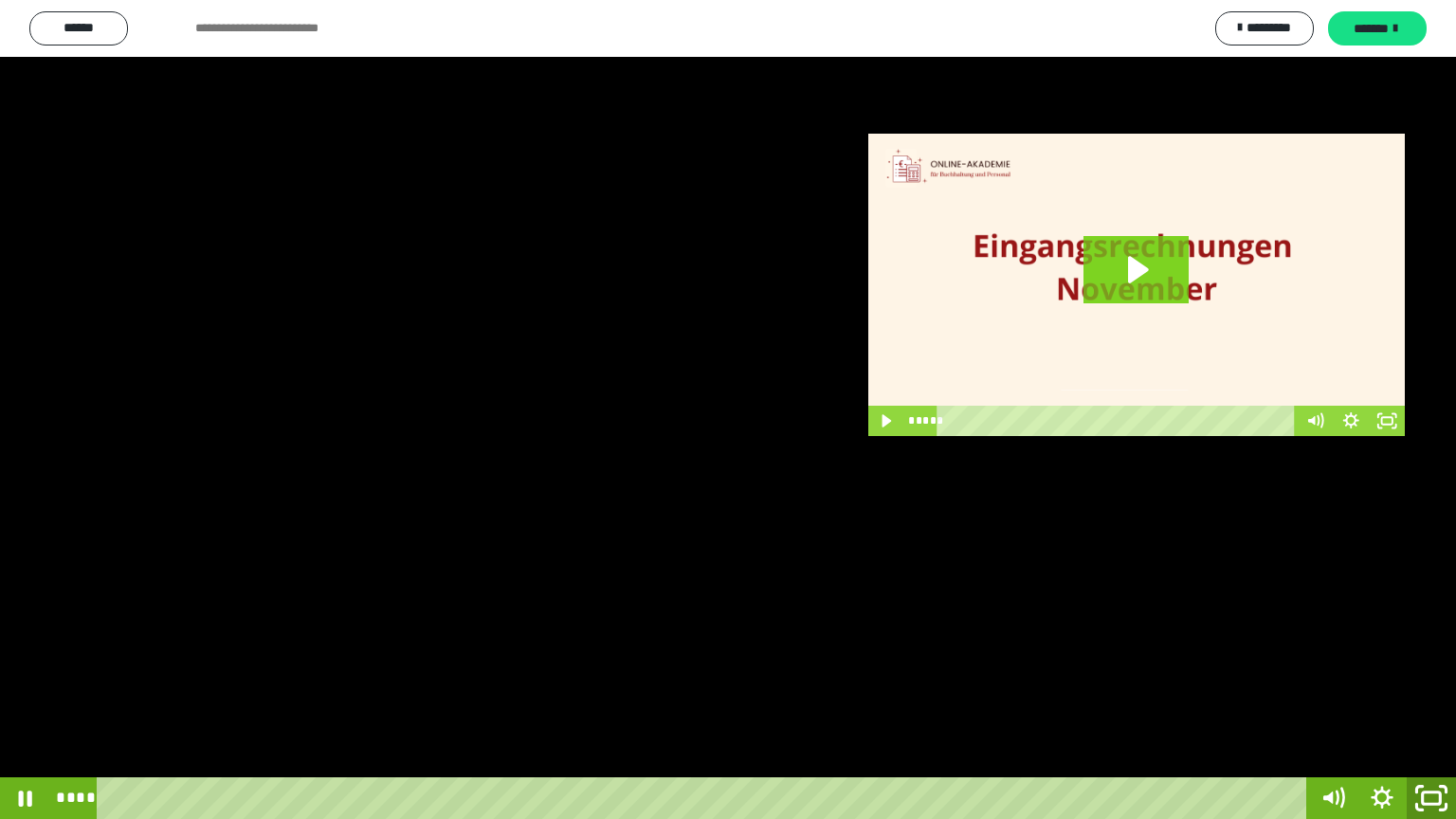 click 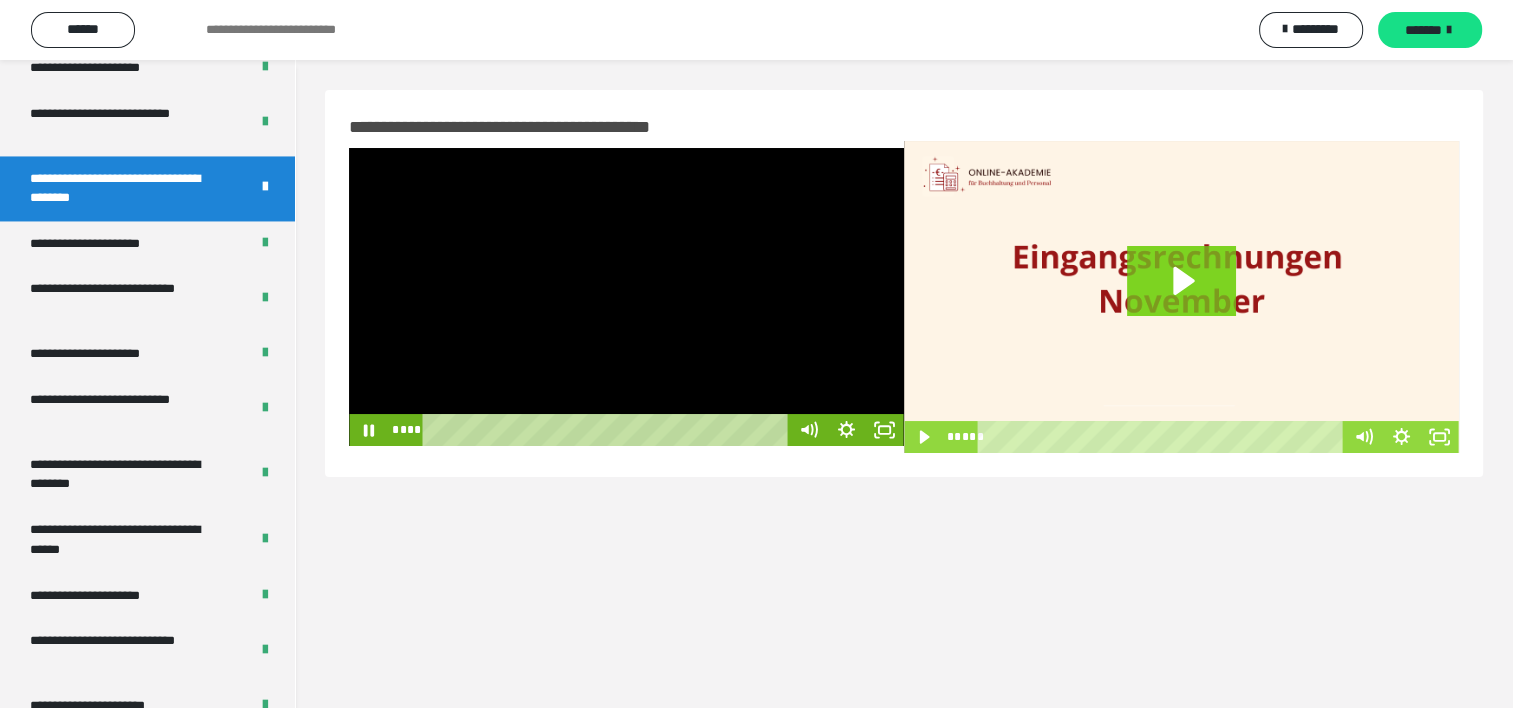 click at bounding box center [626, 297] 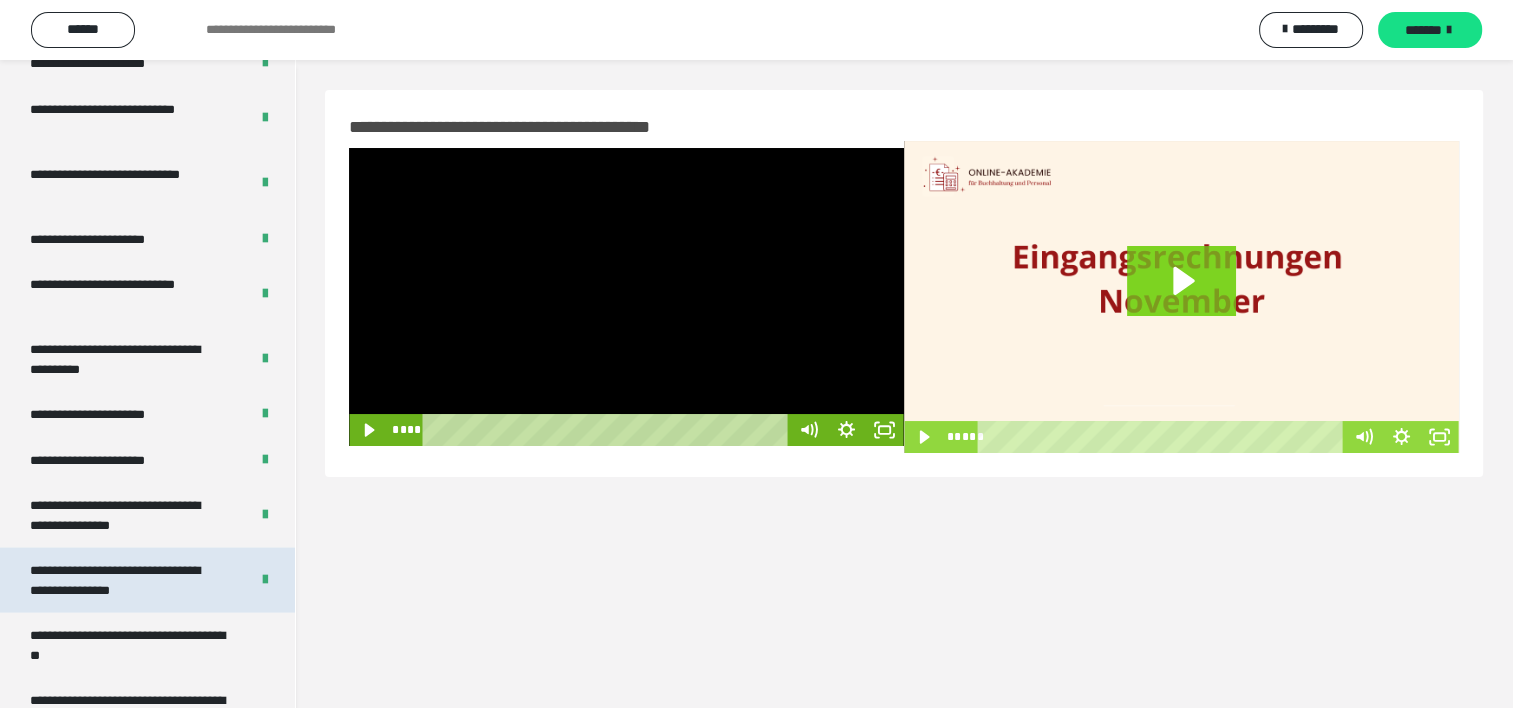 scroll, scrollTop: 3979, scrollLeft: 0, axis: vertical 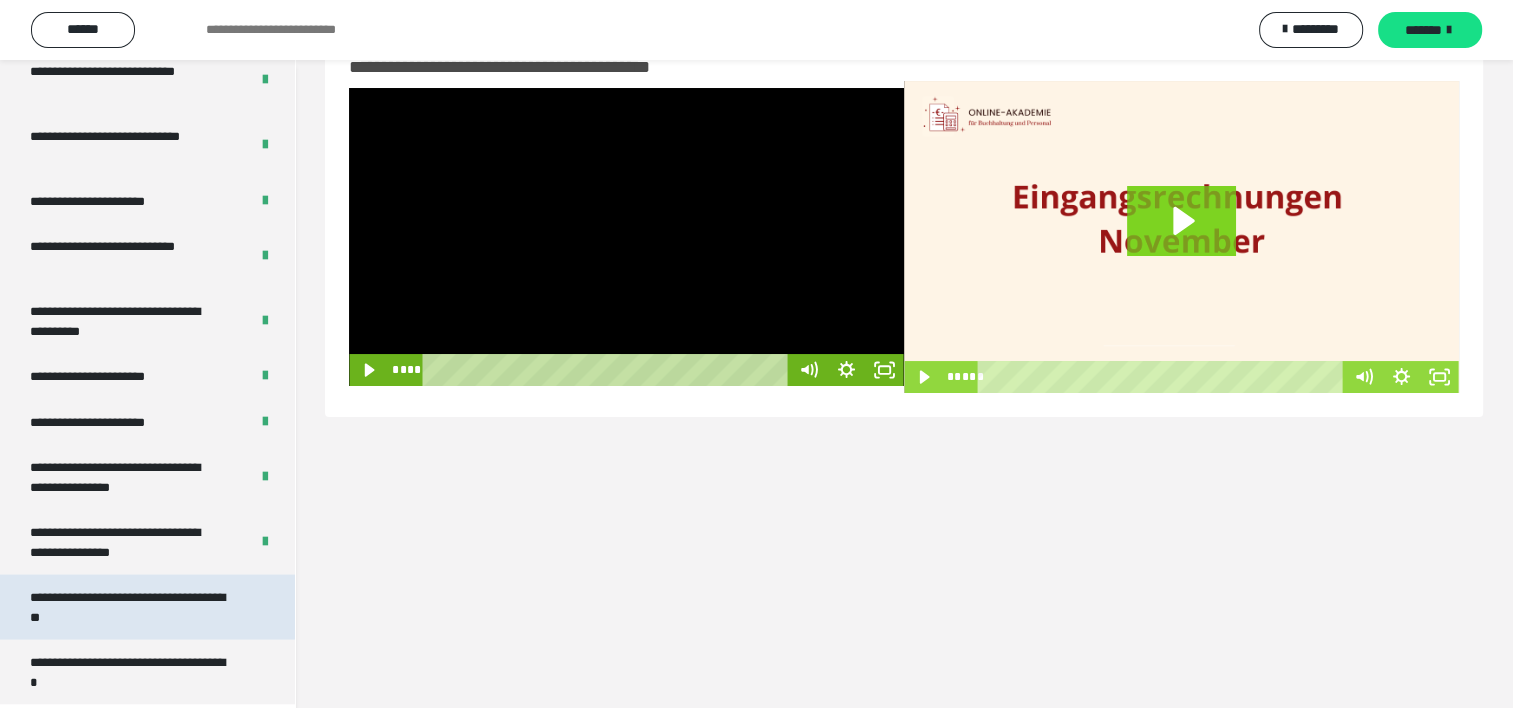 click on "**********" at bounding box center [132, 607] 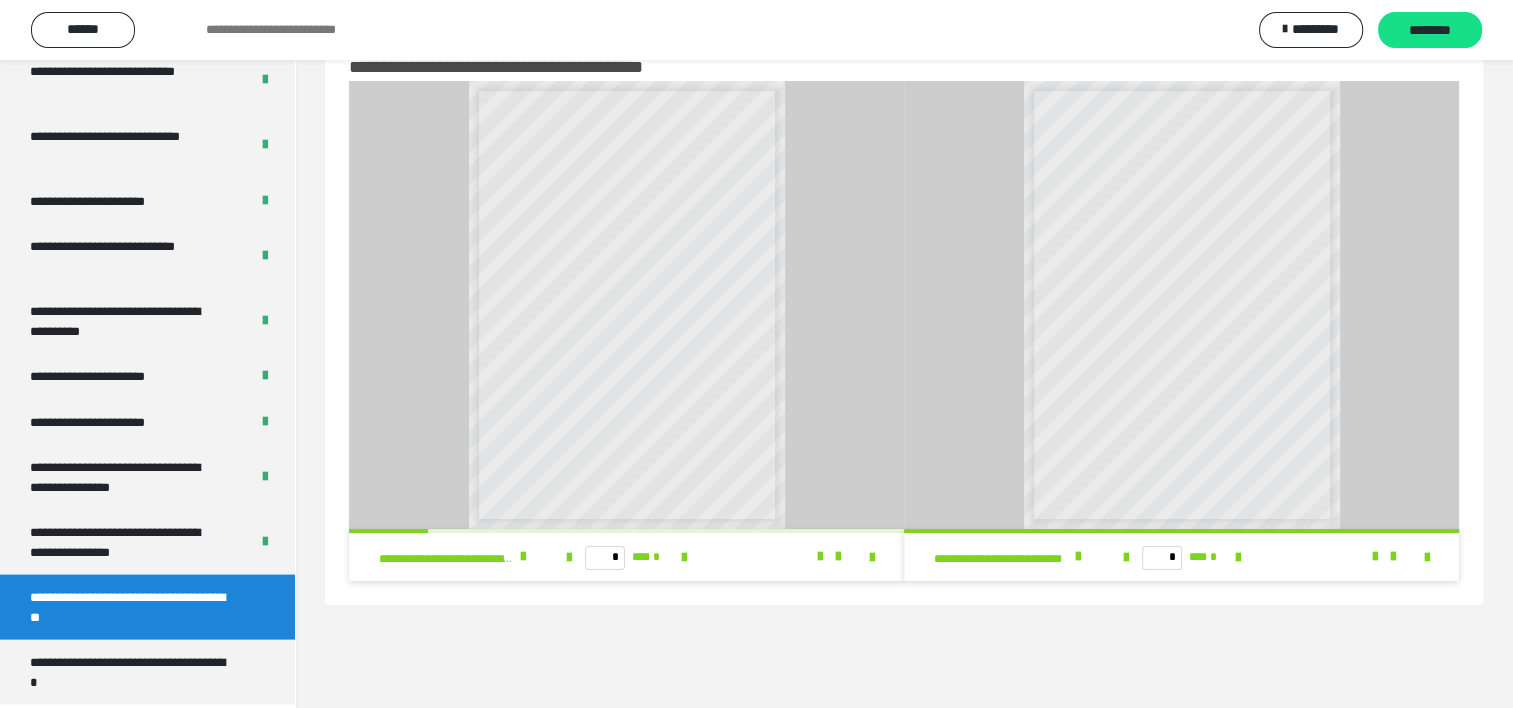 drag, startPoint x: 872, startPoint y: 562, endPoint x: 877, endPoint y: 666, distance: 104.120125 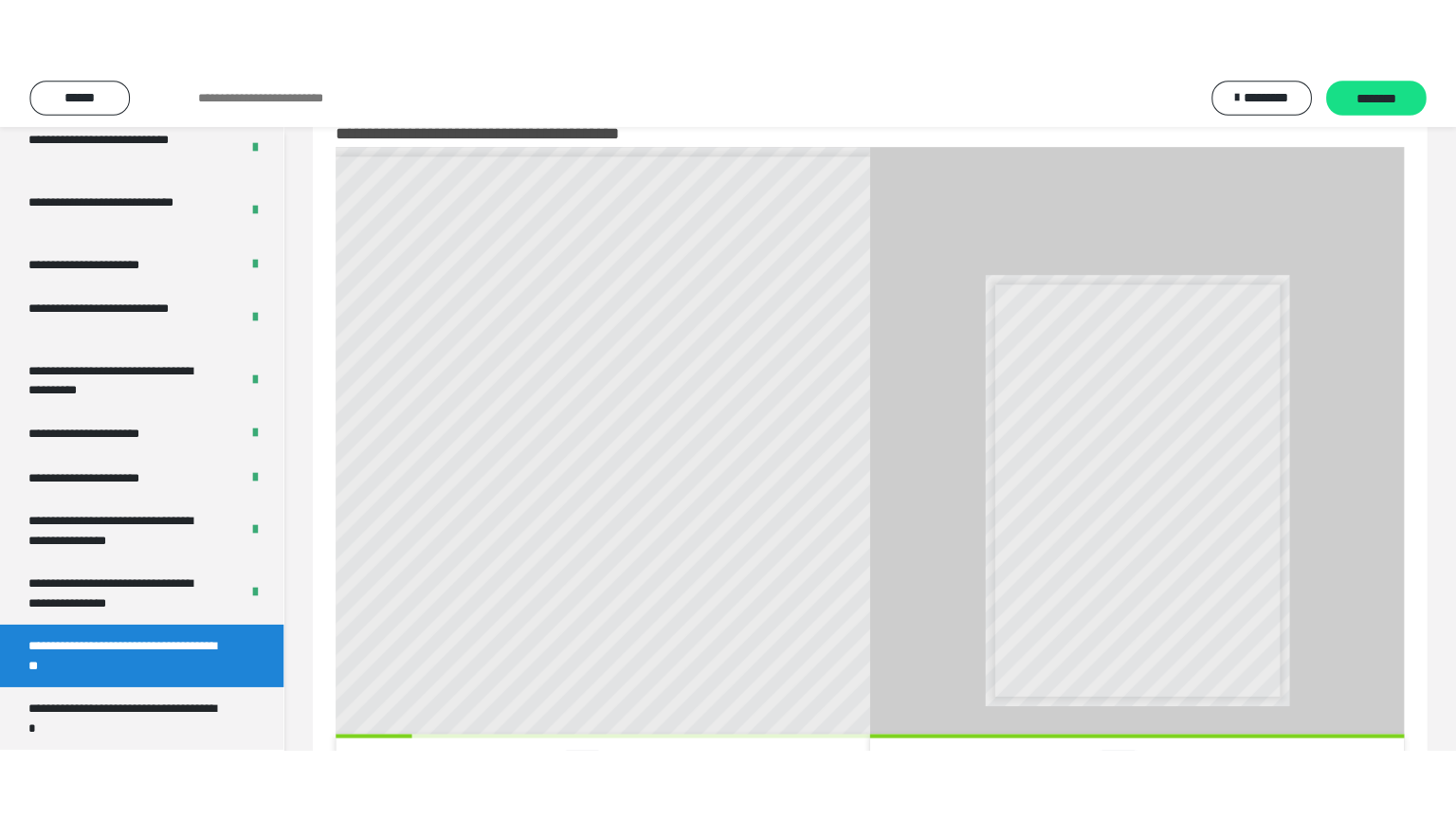 scroll, scrollTop: 3624, scrollLeft: 0, axis: vertical 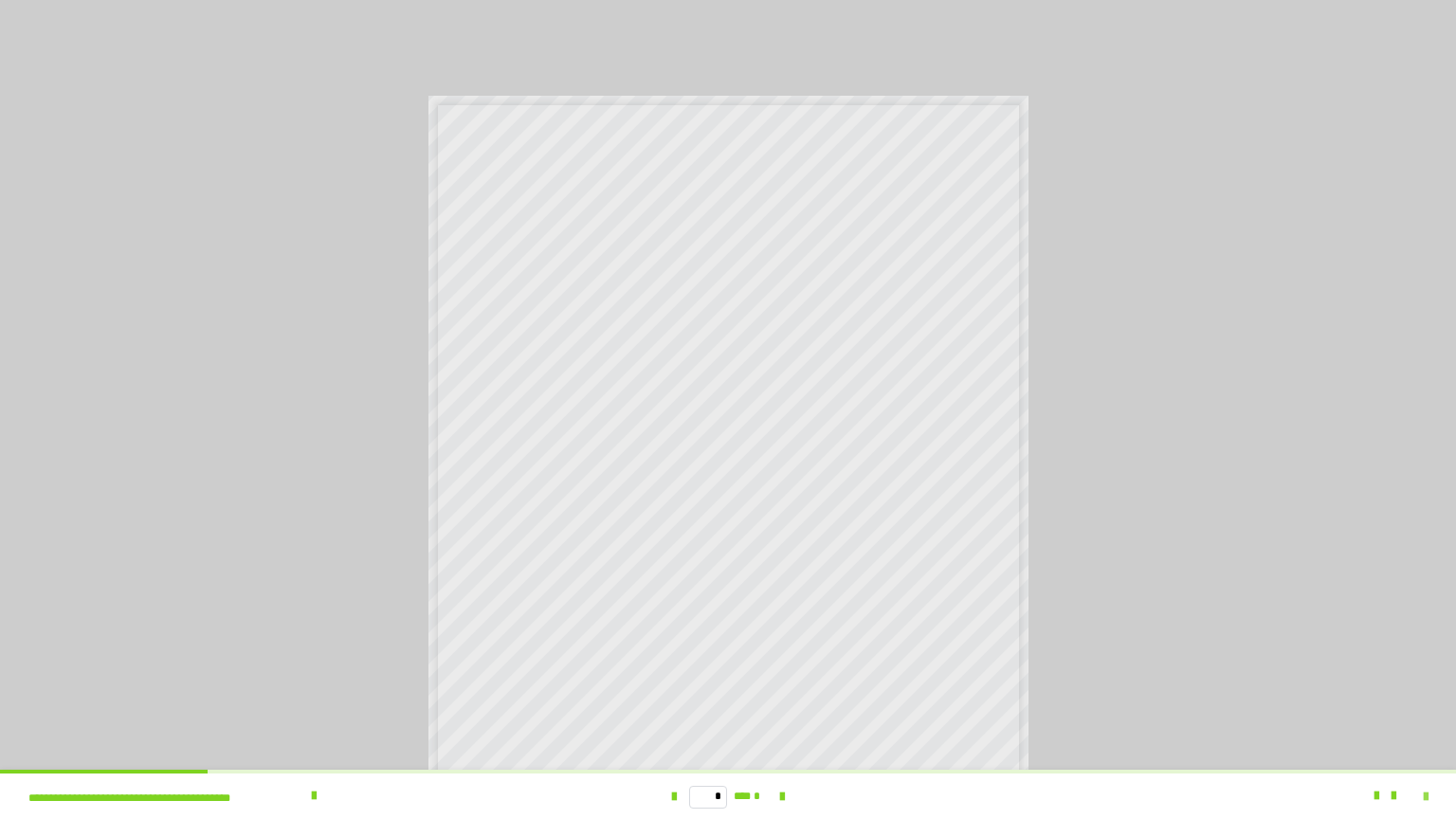 click at bounding box center (1426, 797) 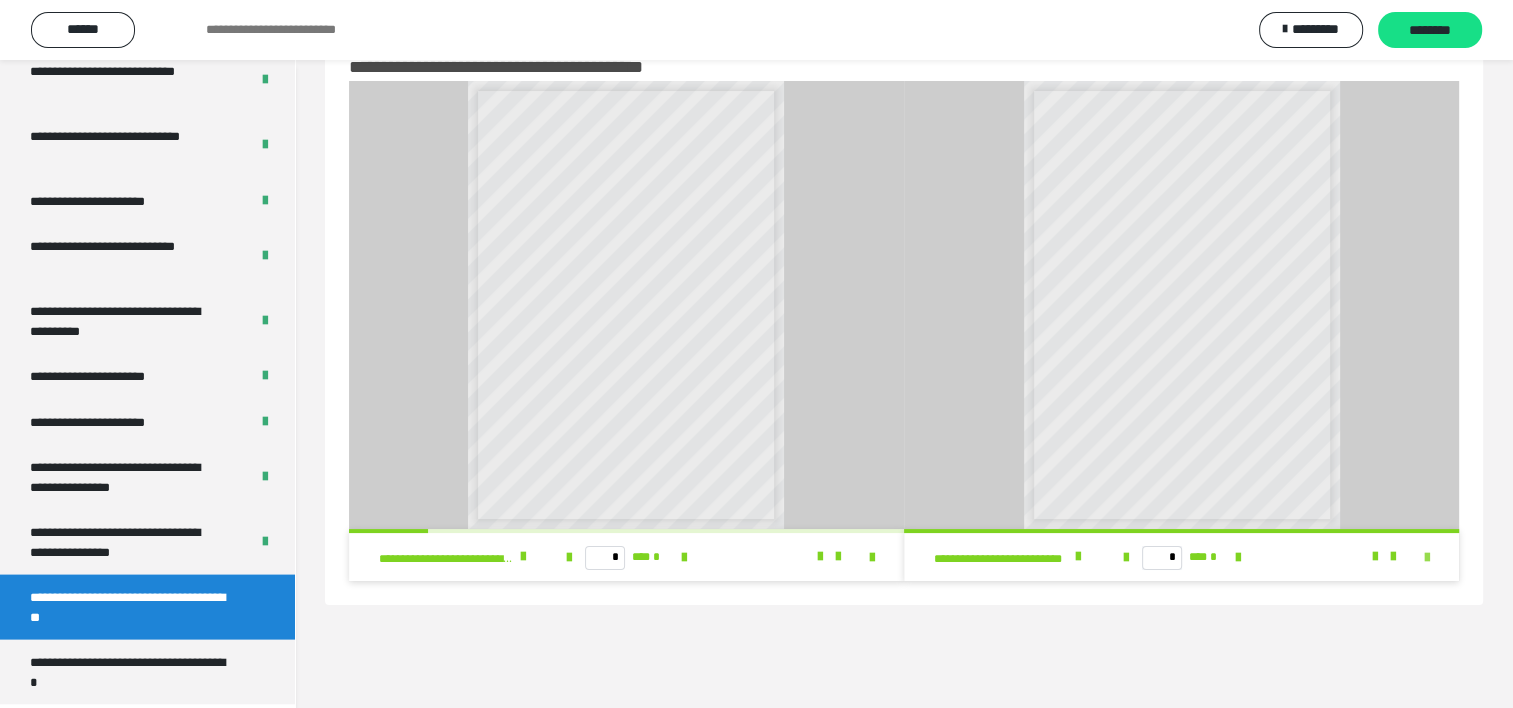 click at bounding box center [1427, 558] 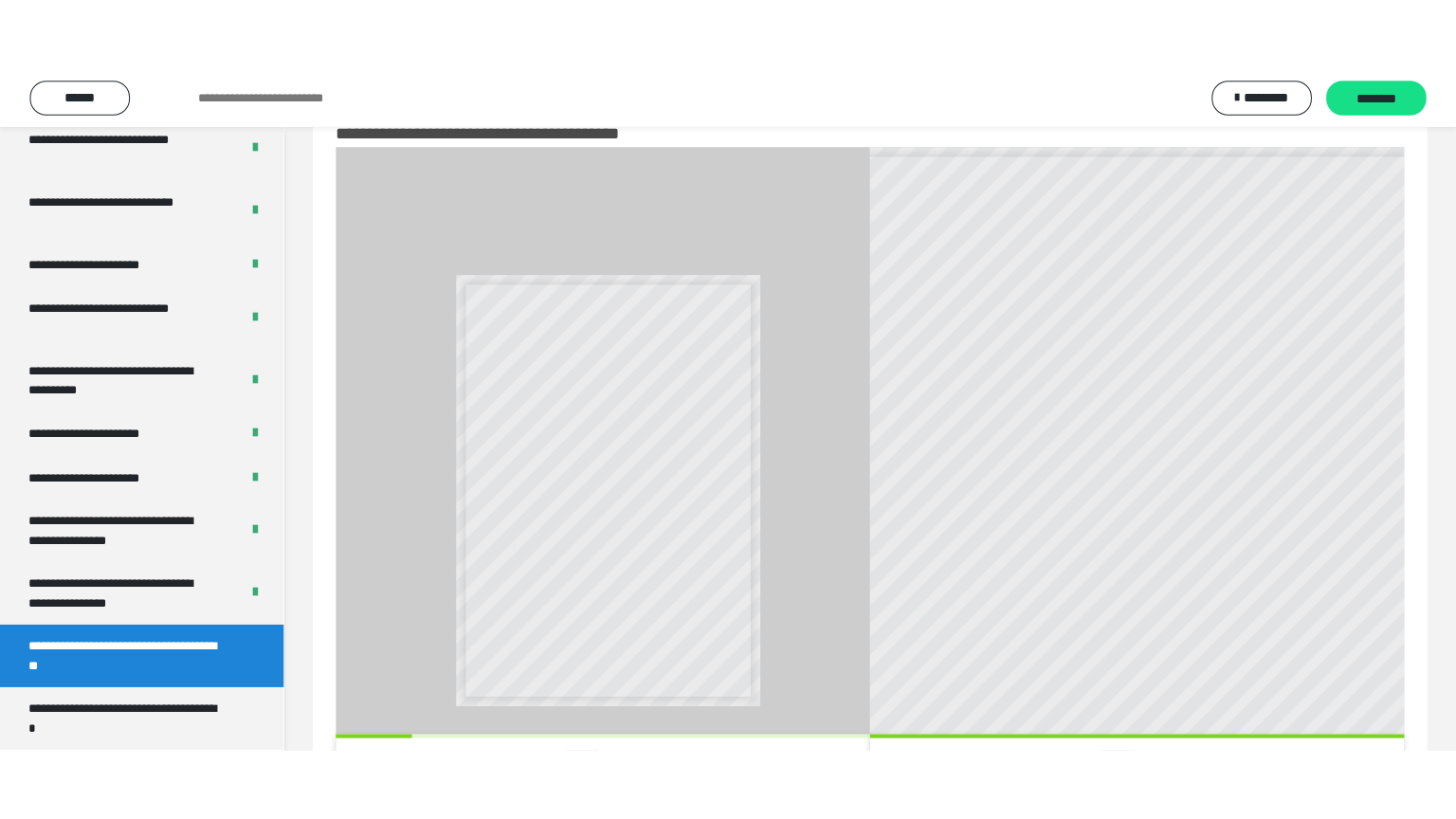 scroll, scrollTop: 3624, scrollLeft: 0, axis: vertical 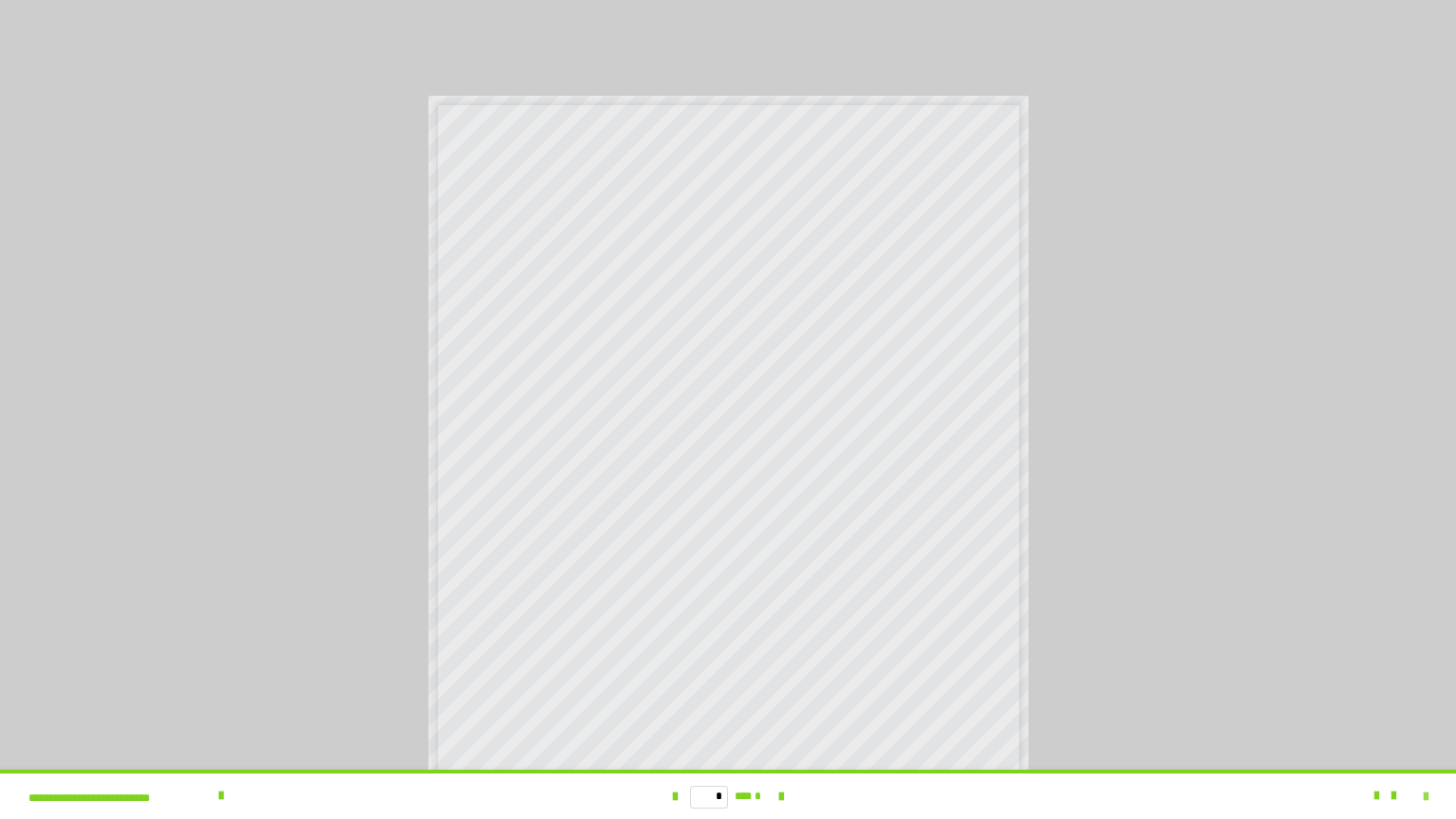click at bounding box center (1426, 797) 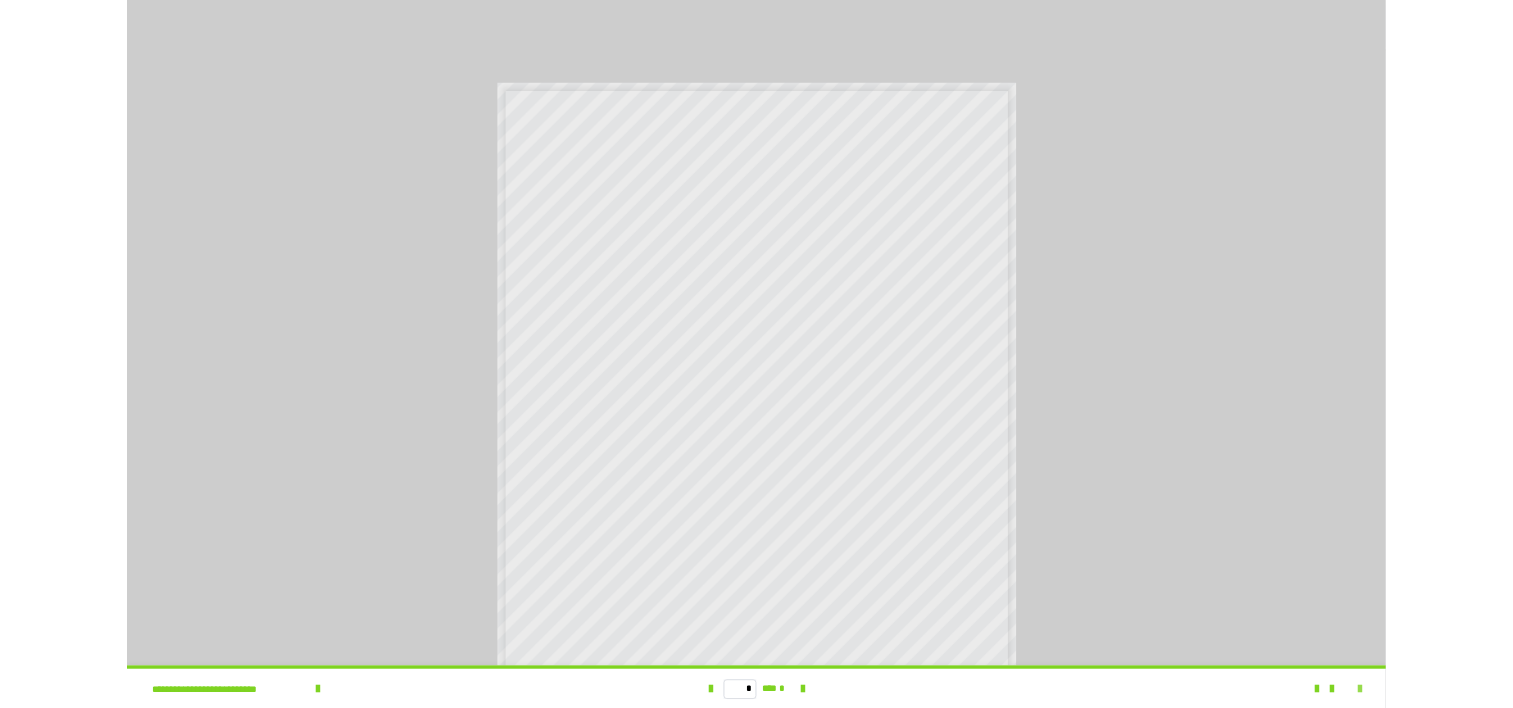 scroll, scrollTop: 3979, scrollLeft: 0, axis: vertical 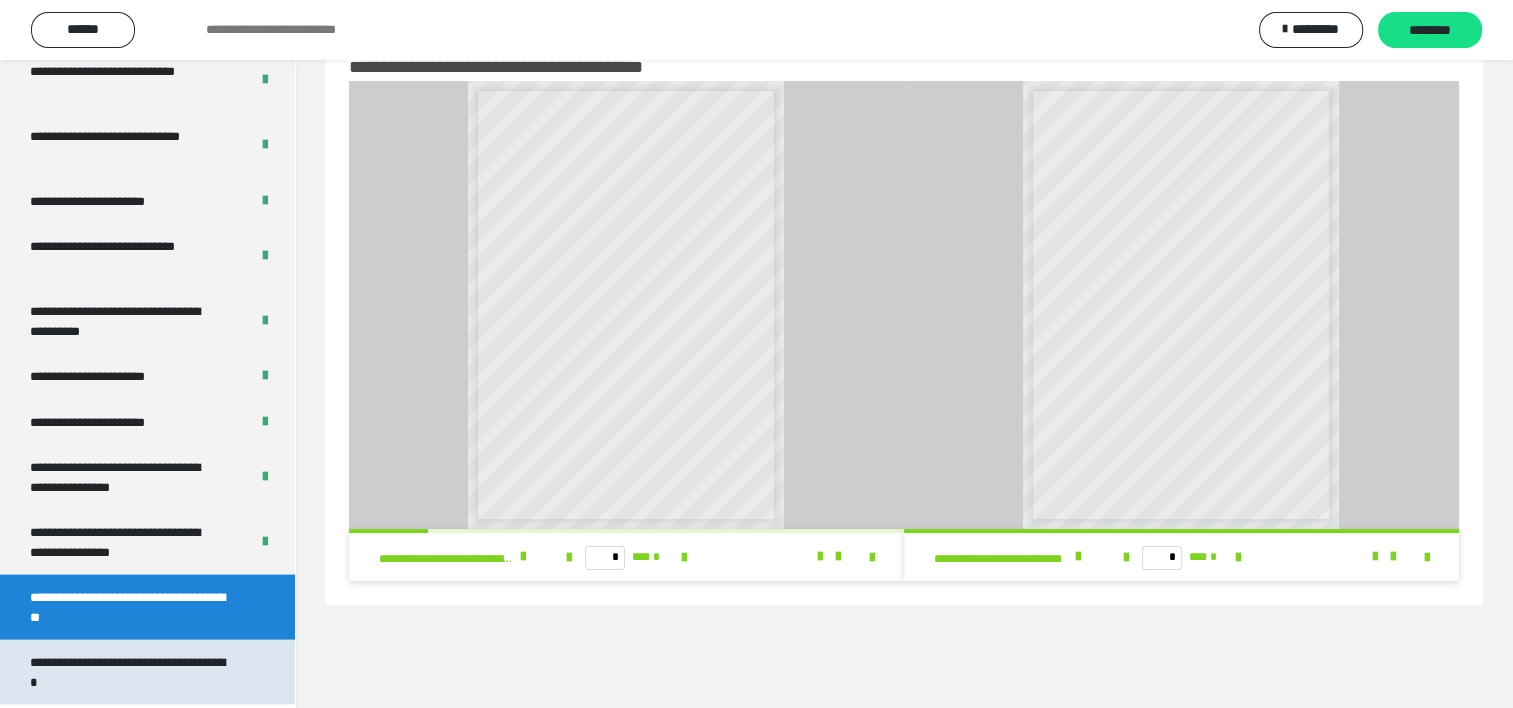click on "**********" at bounding box center (132, 672) 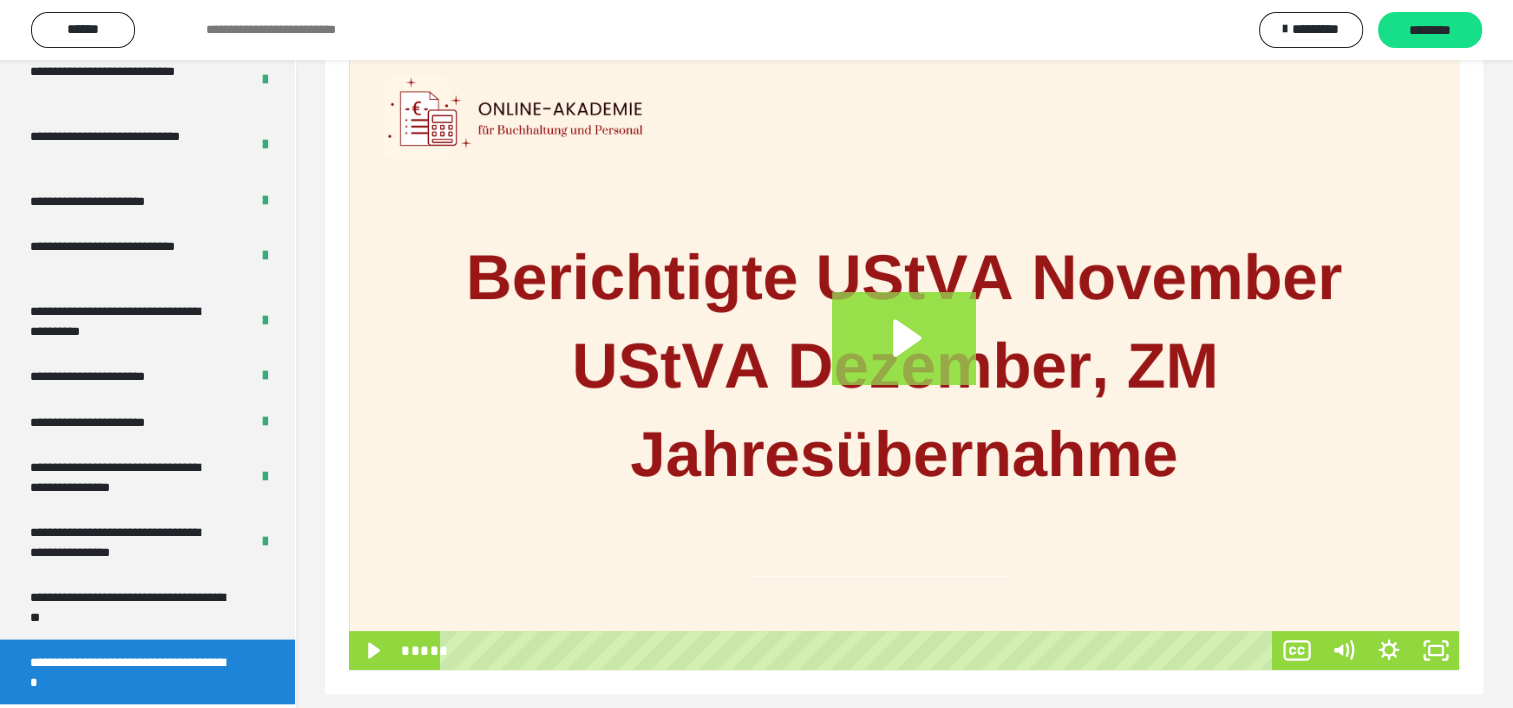 scroll, scrollTop: 328, scrollLeft: 0, axis: vertical 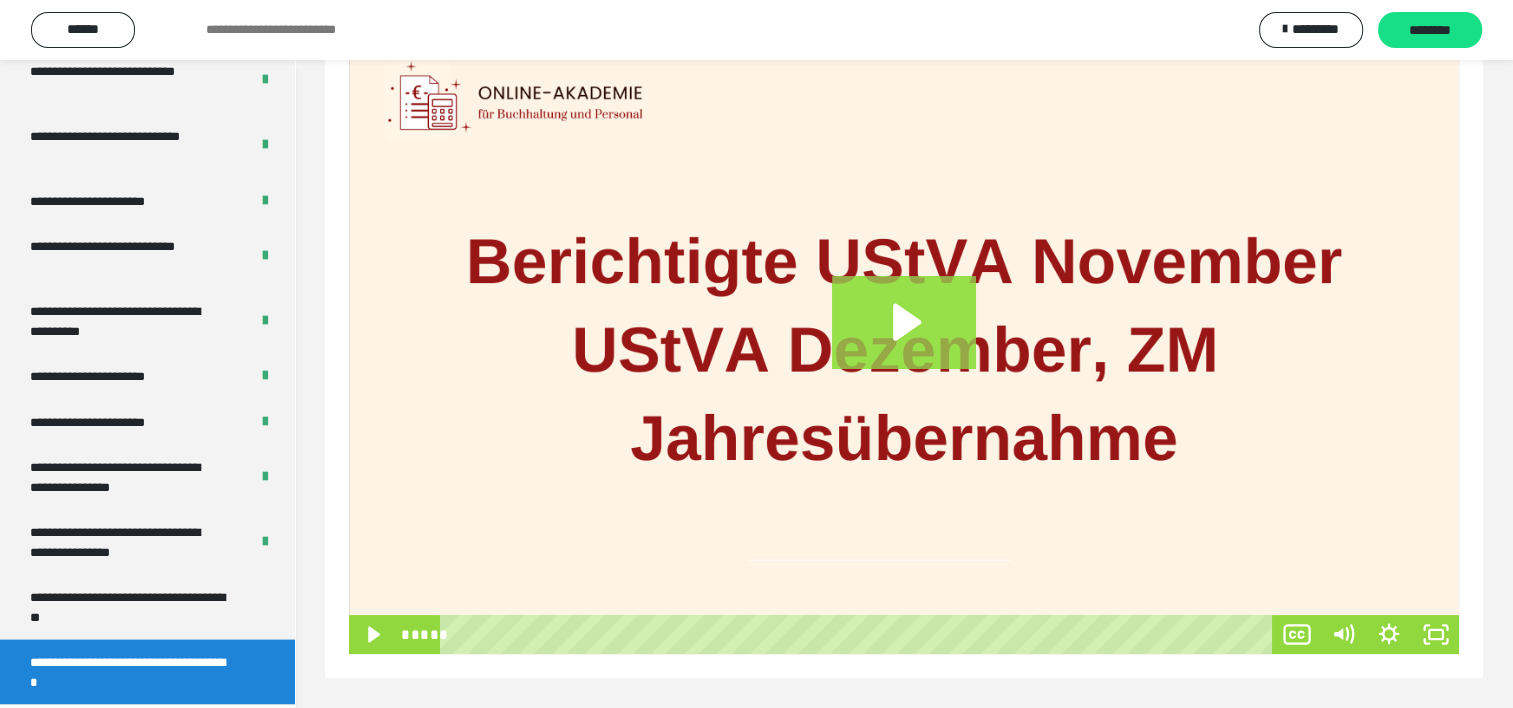 click 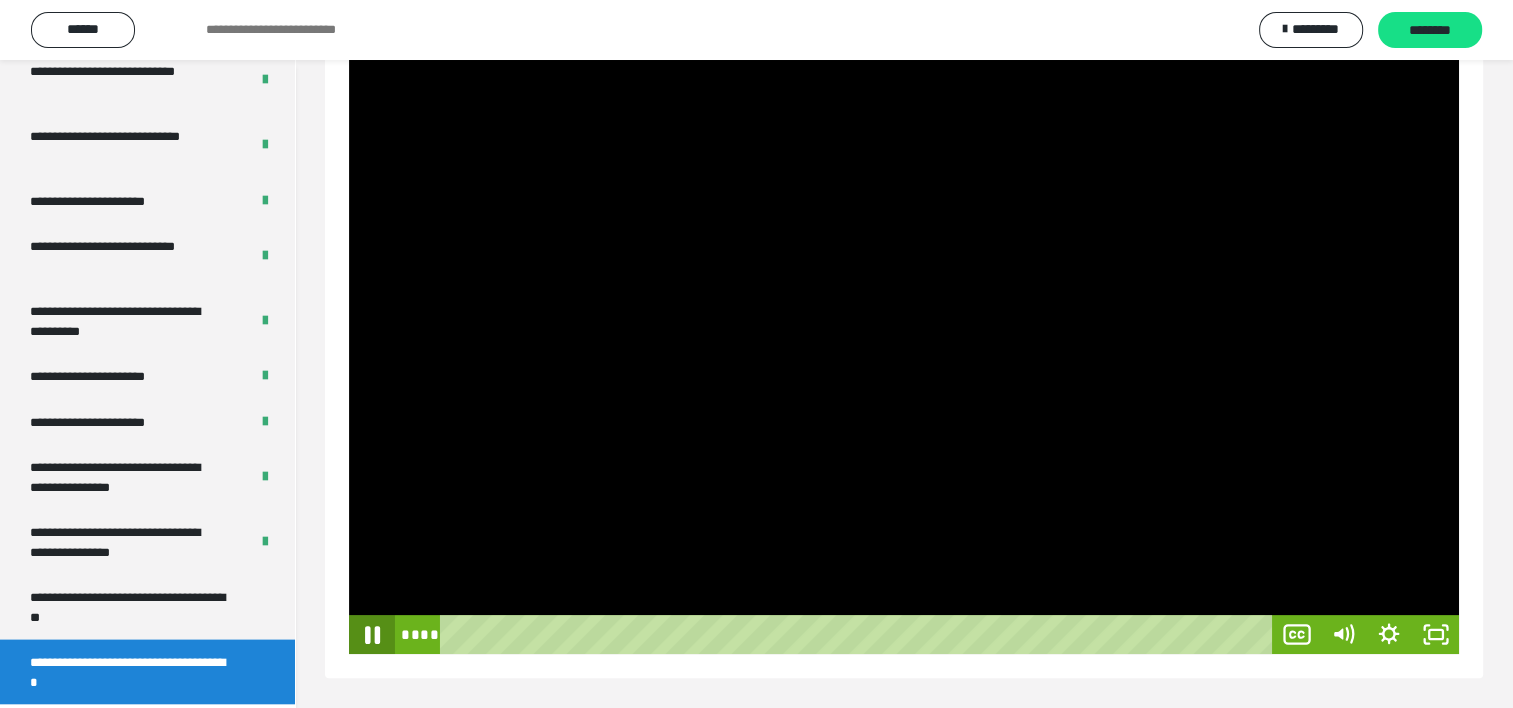 click 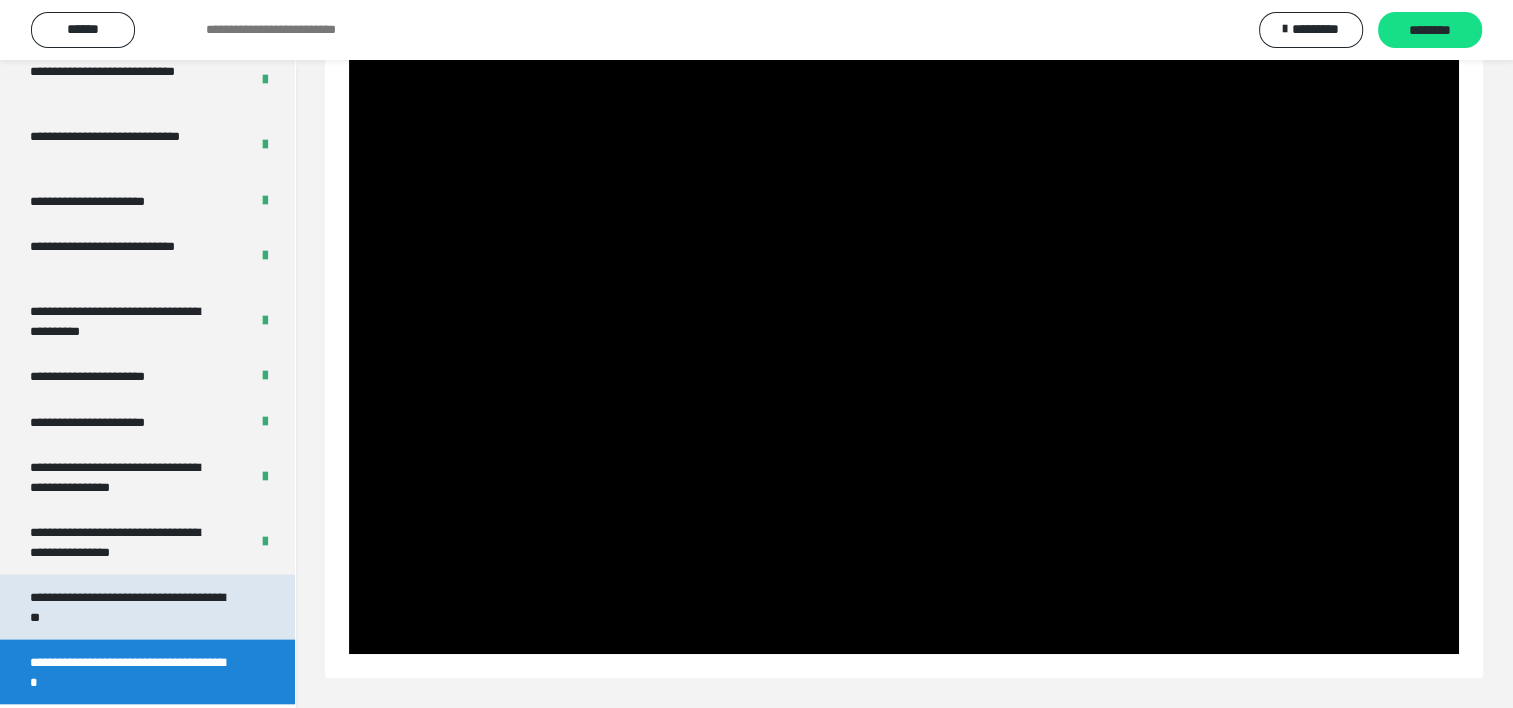 click on "**********" at bounding box center [132, 607] 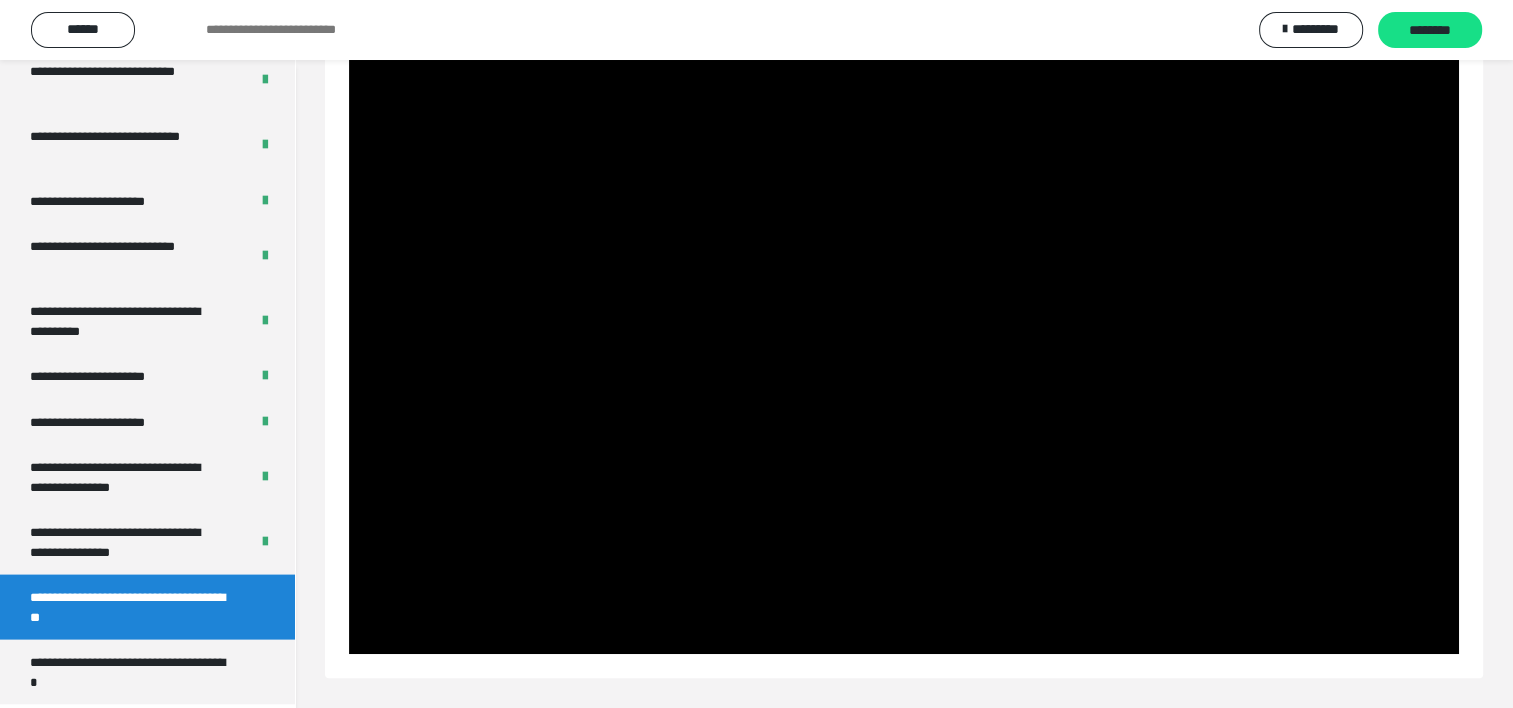 scroll, scrollTop: 60, scrollLeft: 0, axis: vertical 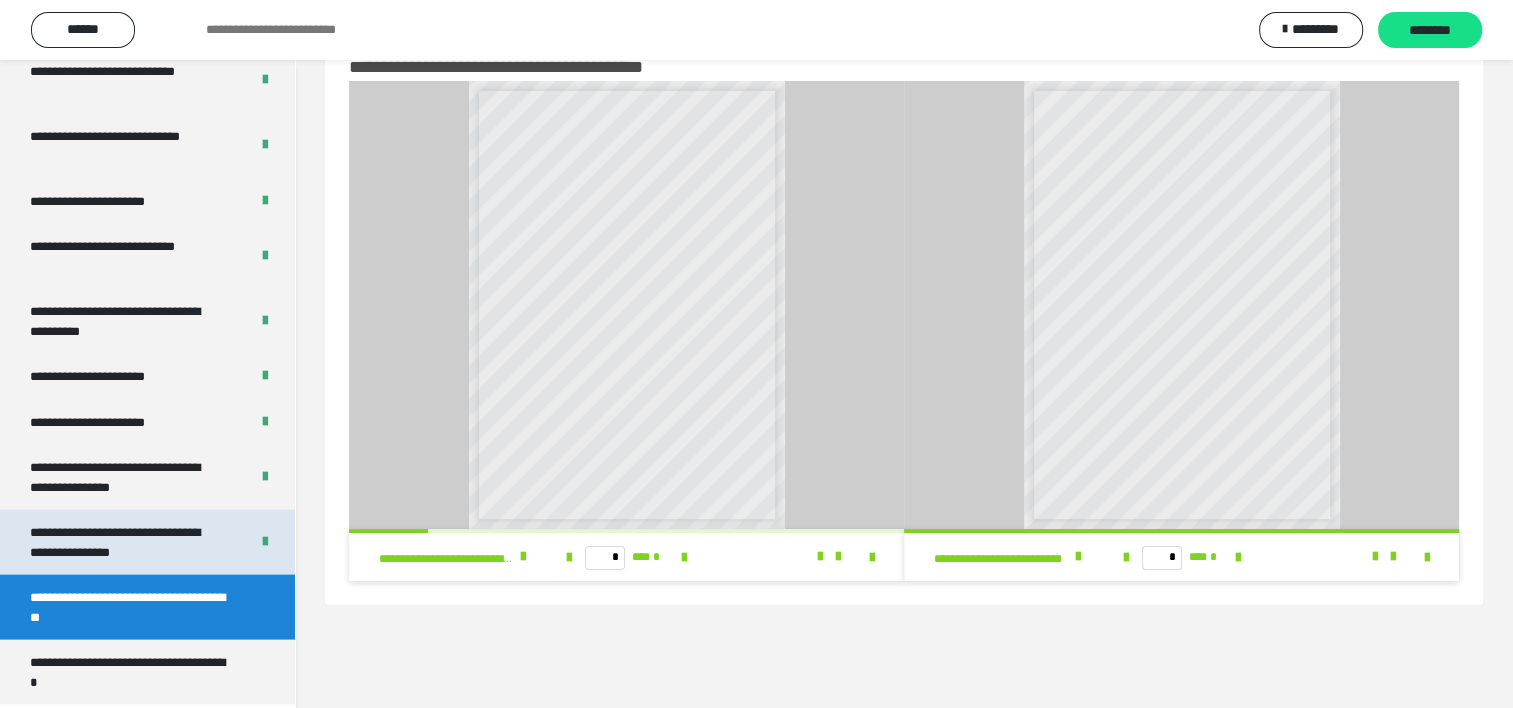 click on "**********" at bounding box center [124, 542] 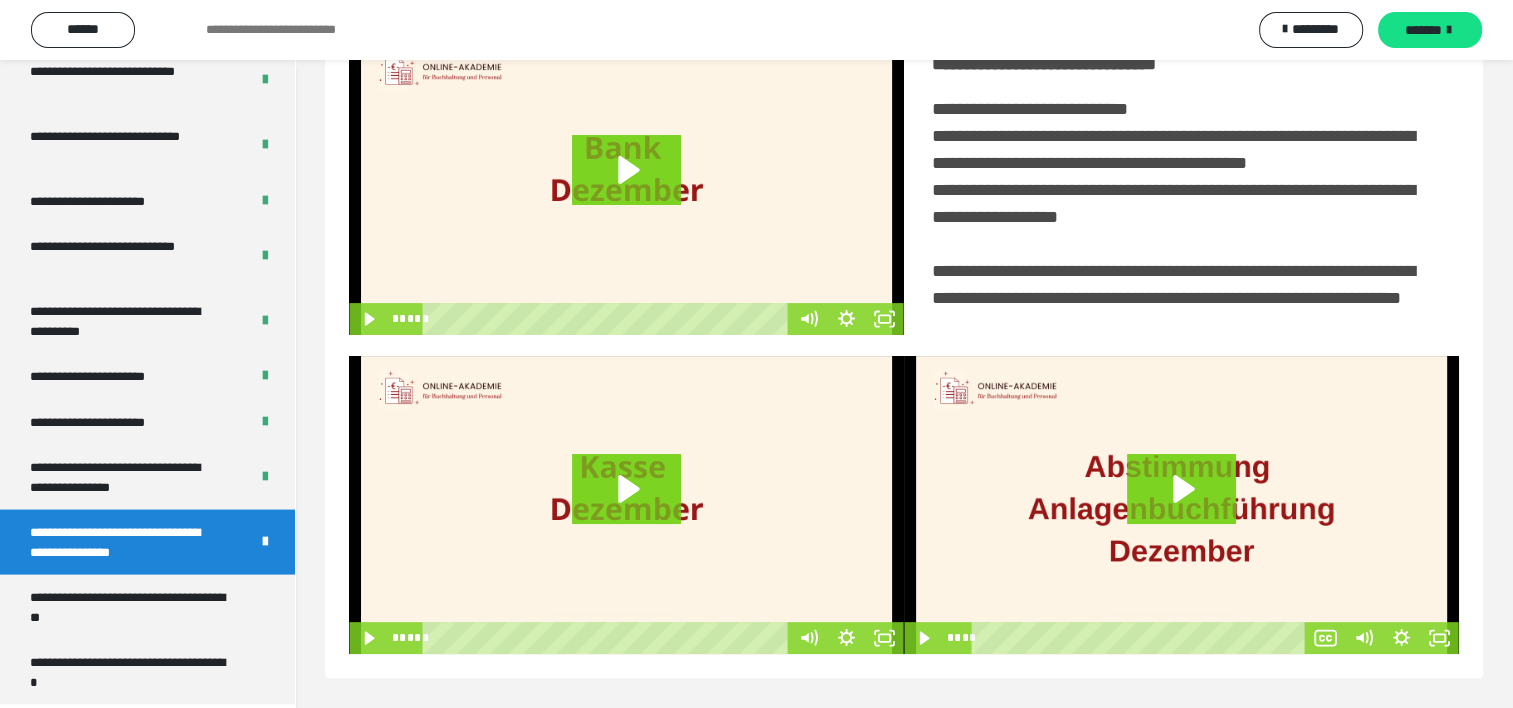 scroll, scrollTop: 476, scrollLeft: 0, axis: vertical 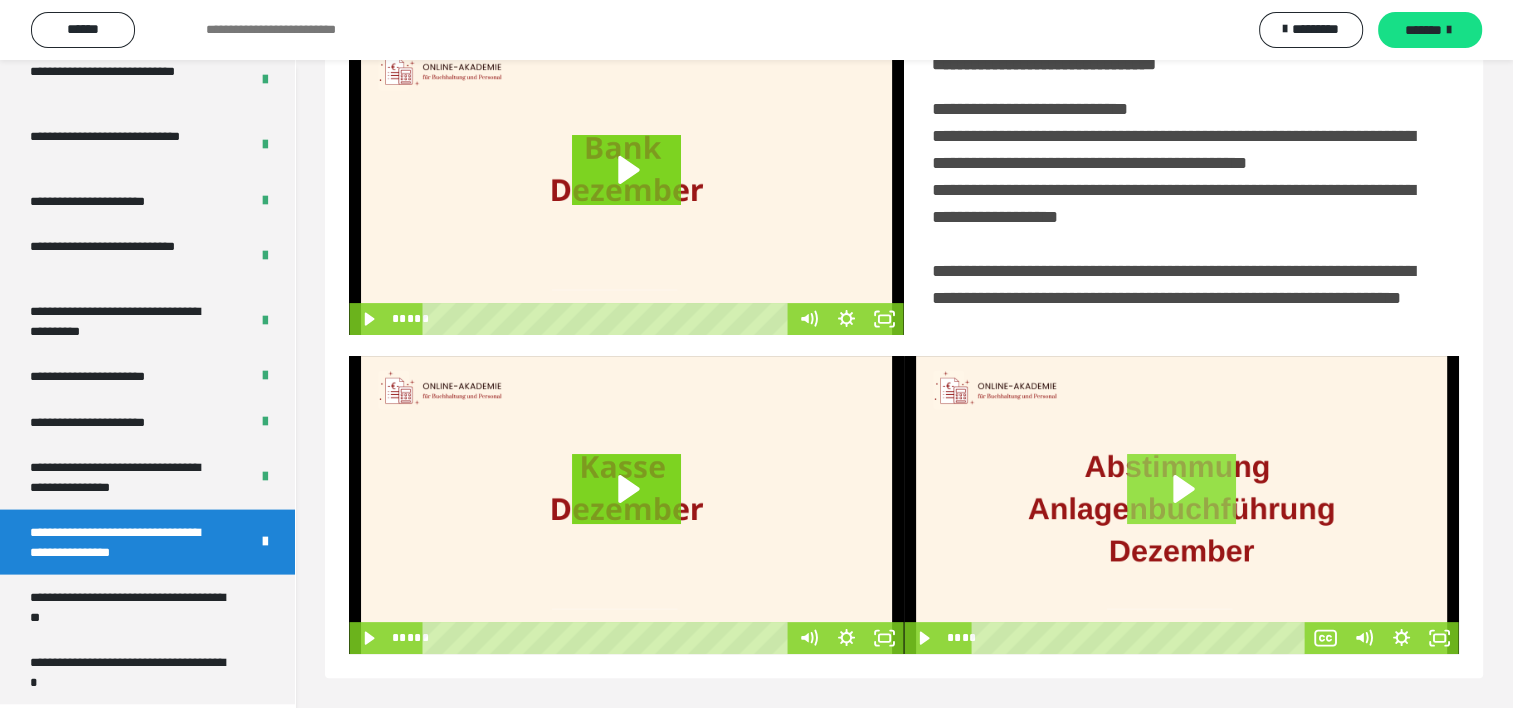 click 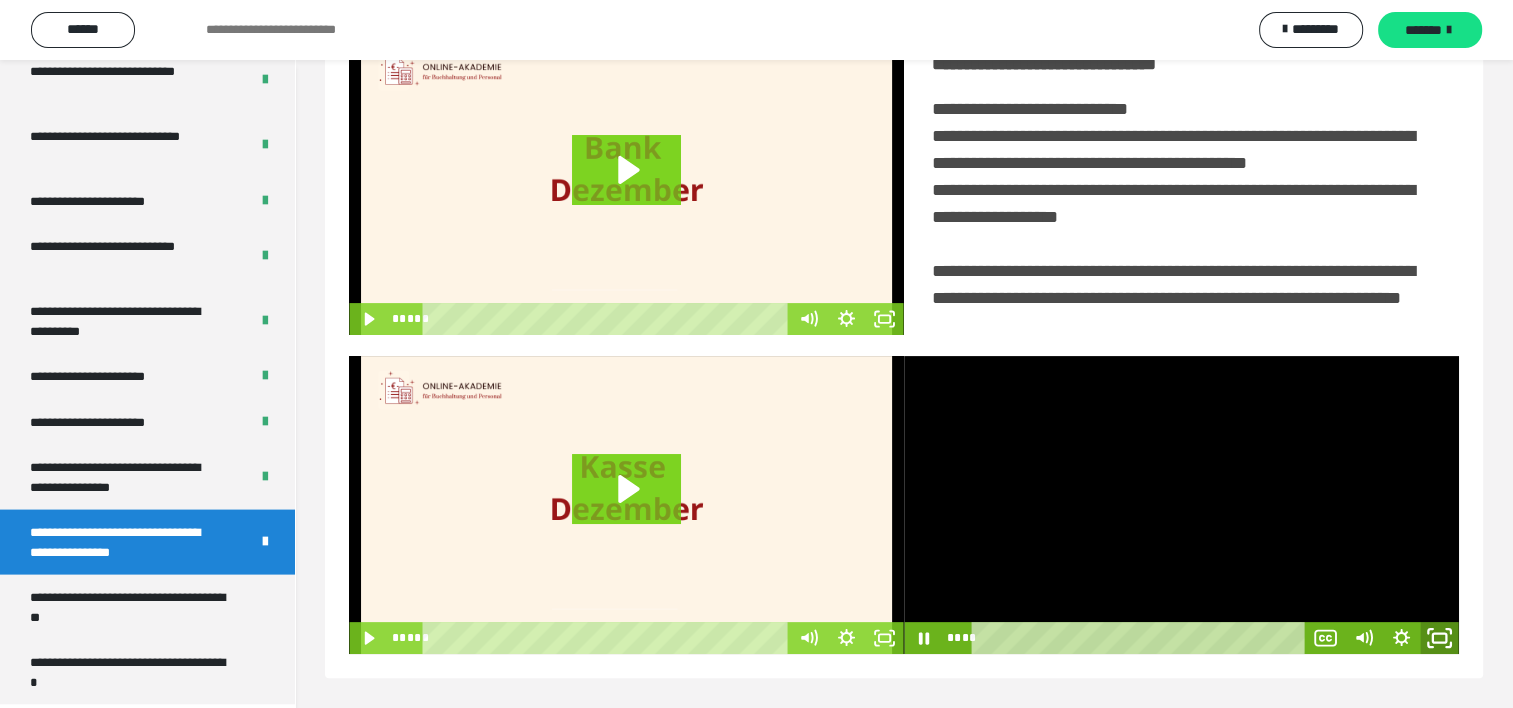 click 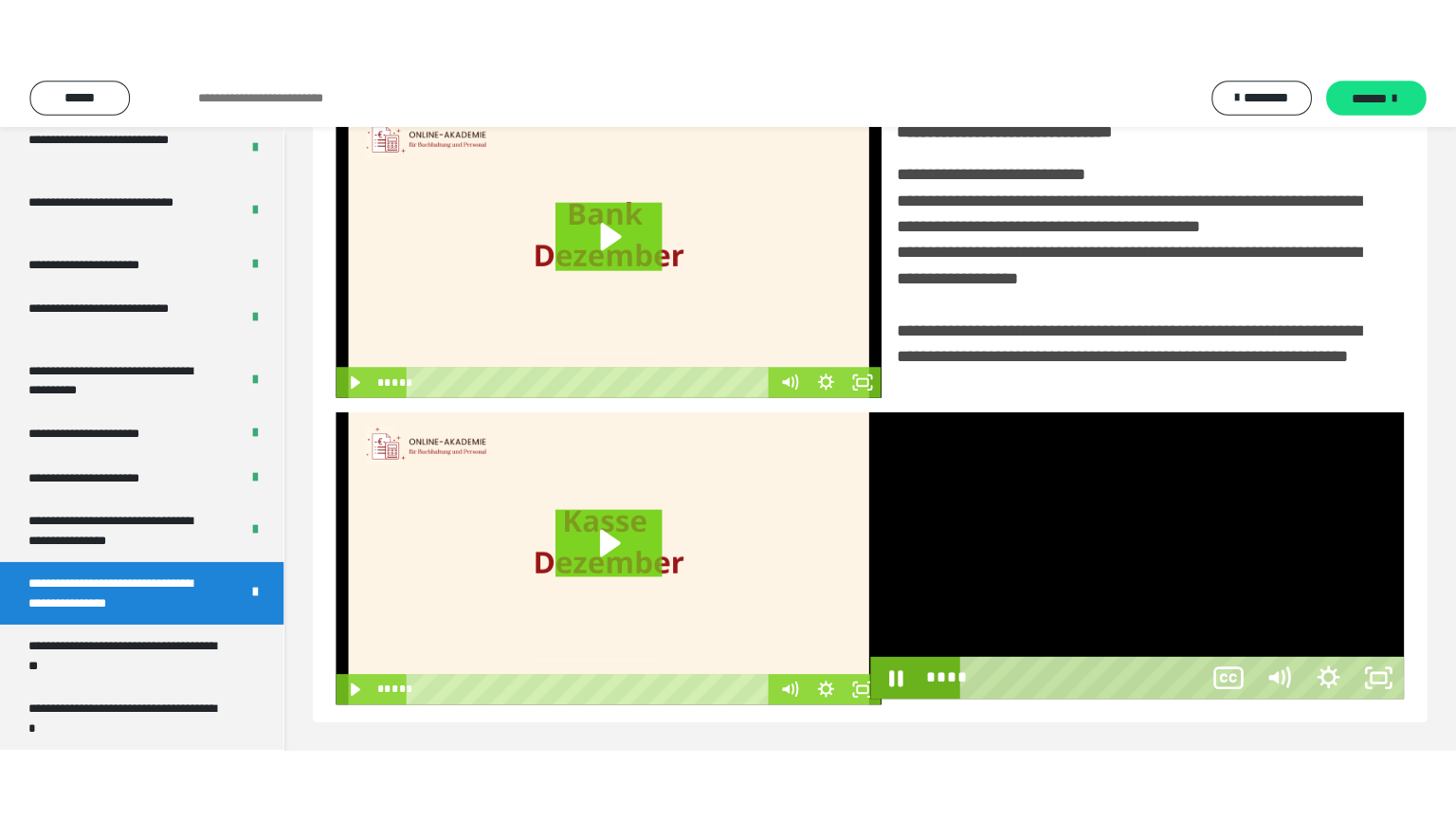 scroll, scrollTop: 317, scrollLeft: 0, axis: vertical 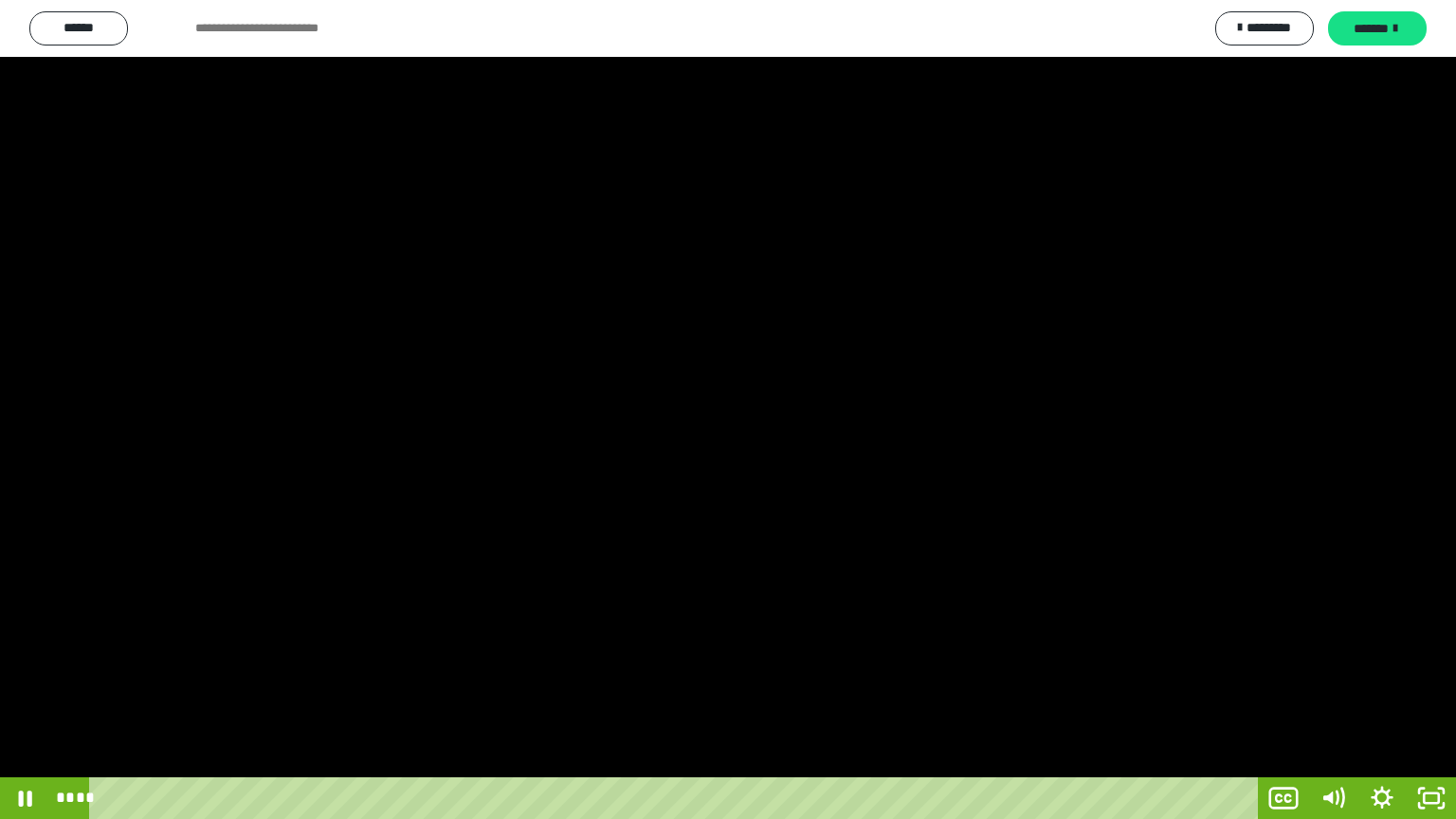click at bounding box center [728, 410] 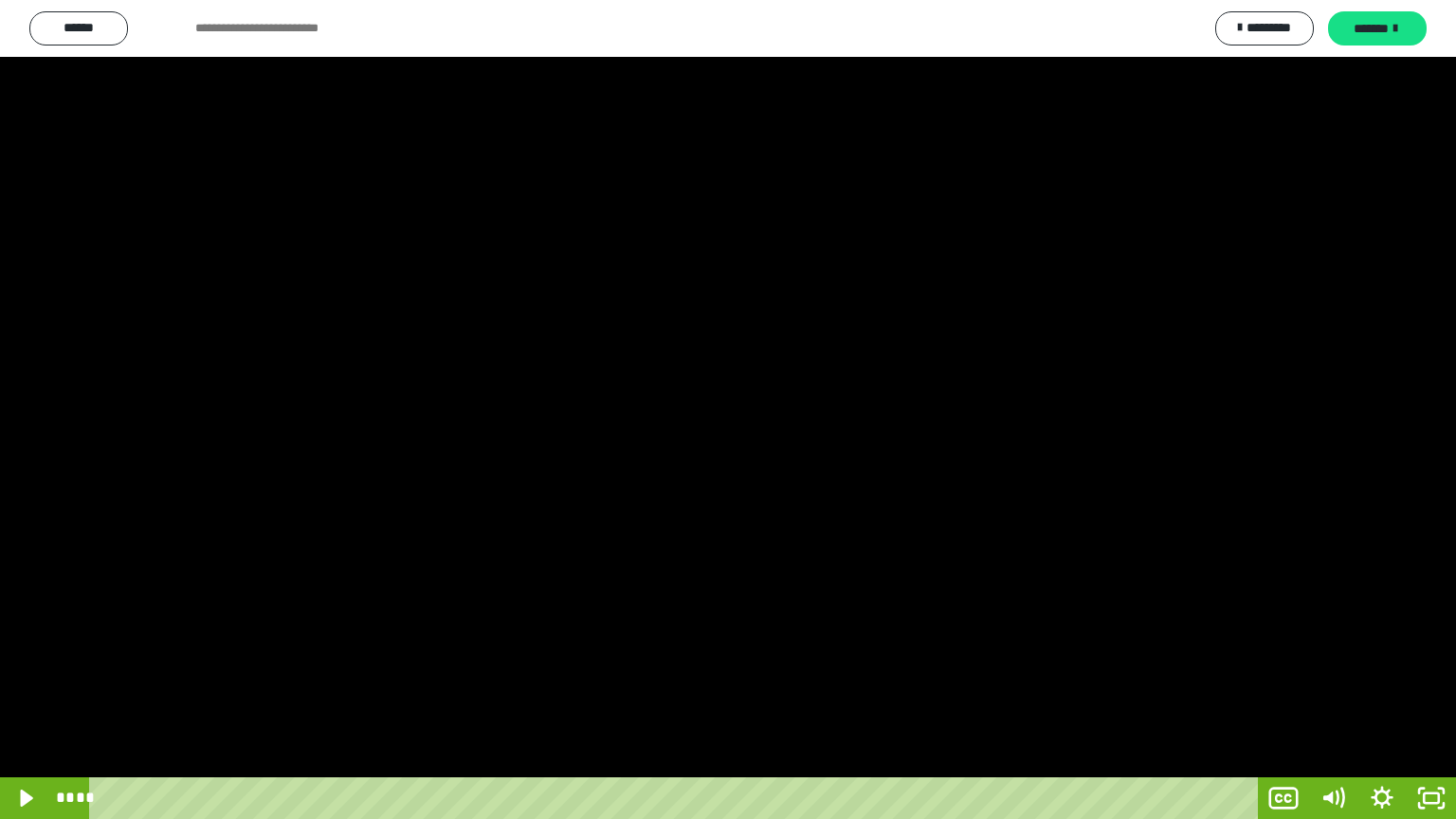click at bounding box center (728, 410) 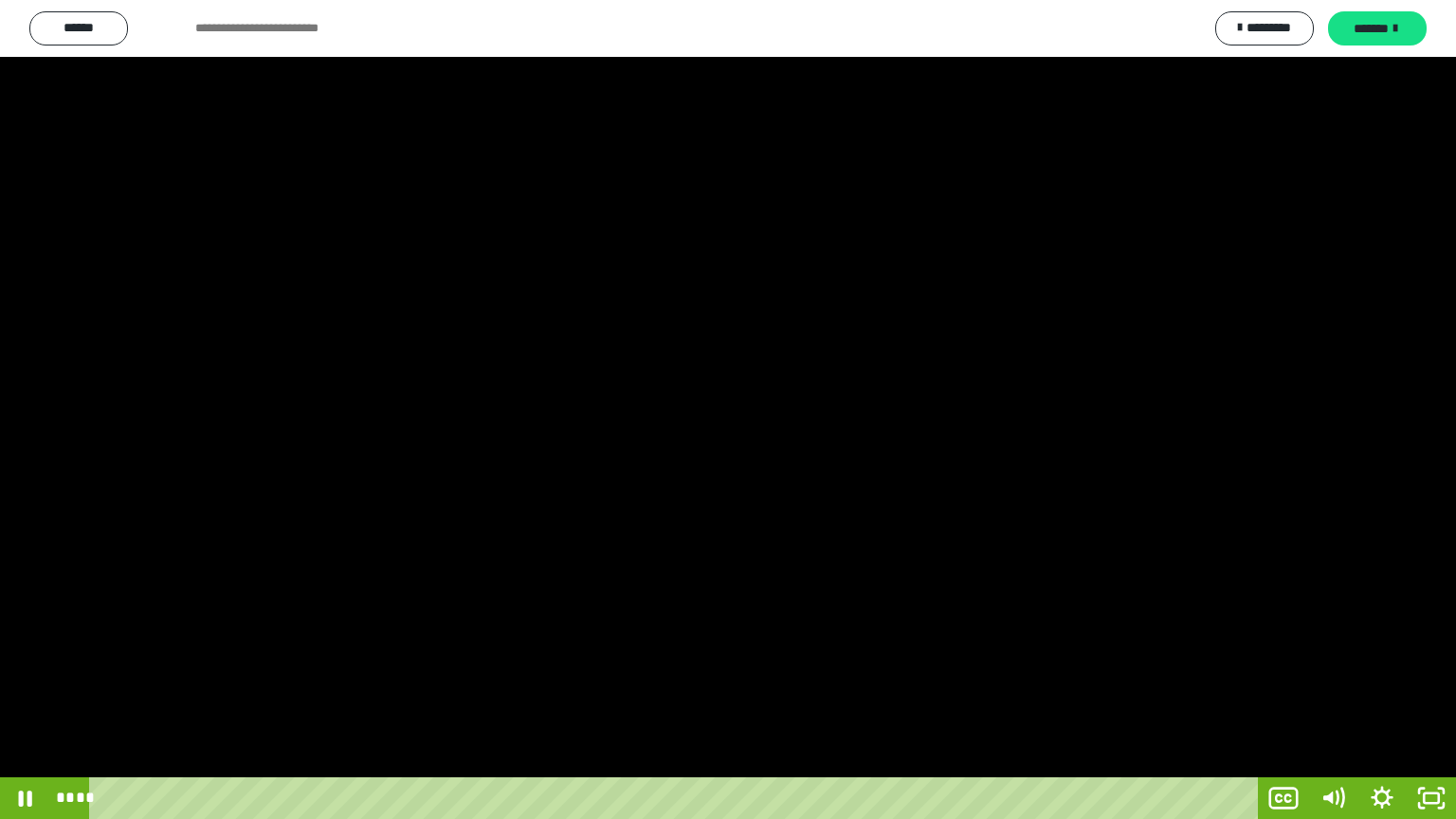click at bounding box center [728, 410] 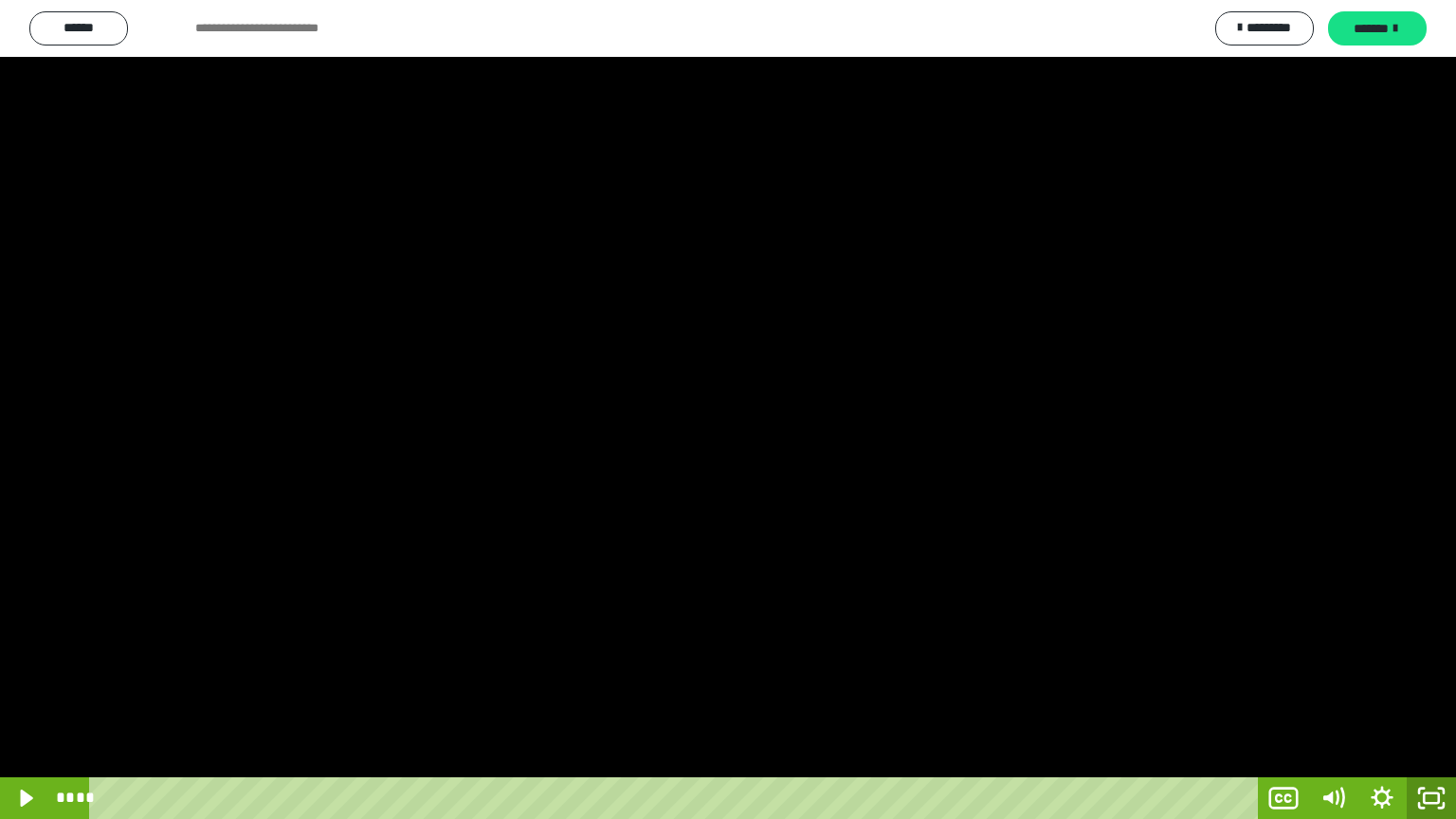 click 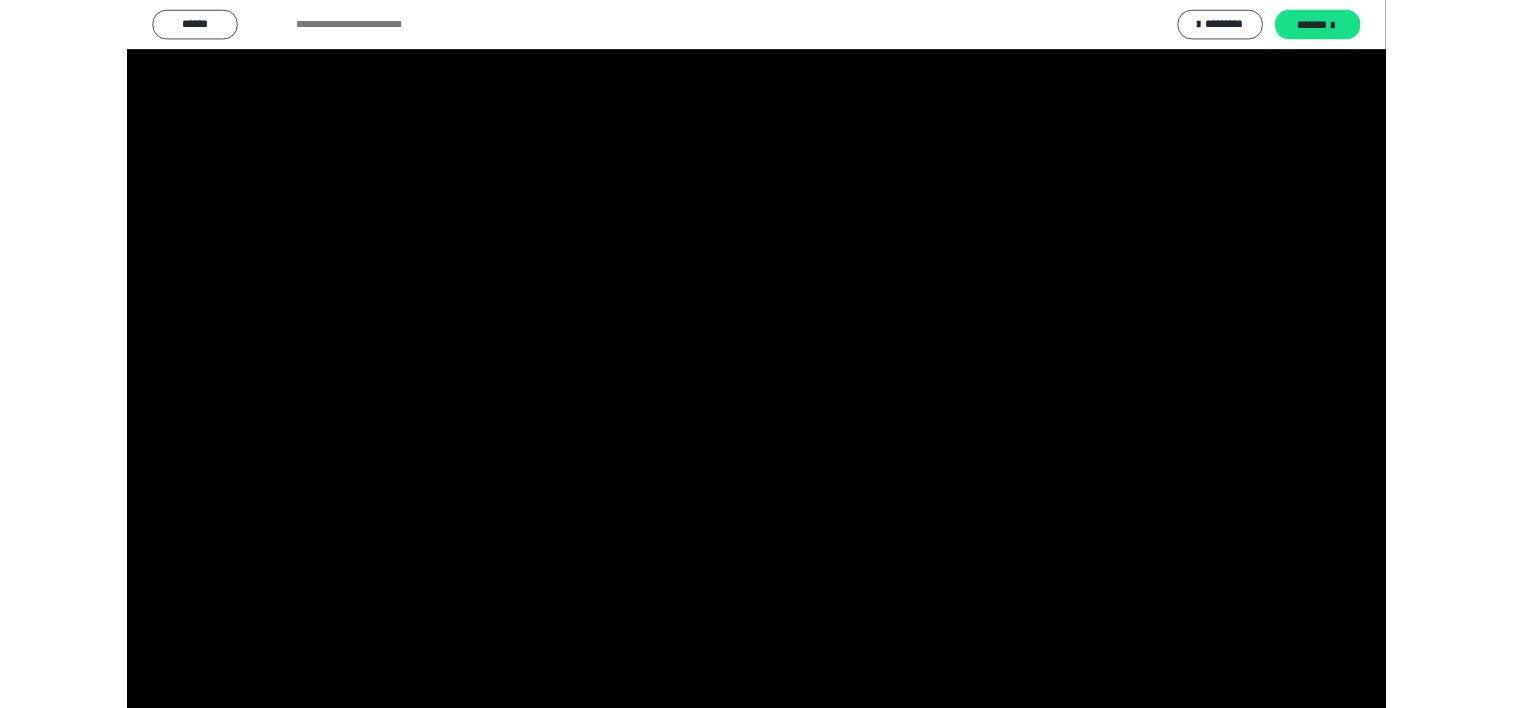 scroll, scrollTop: 326, scrollLeft: 0, axis: vertical 